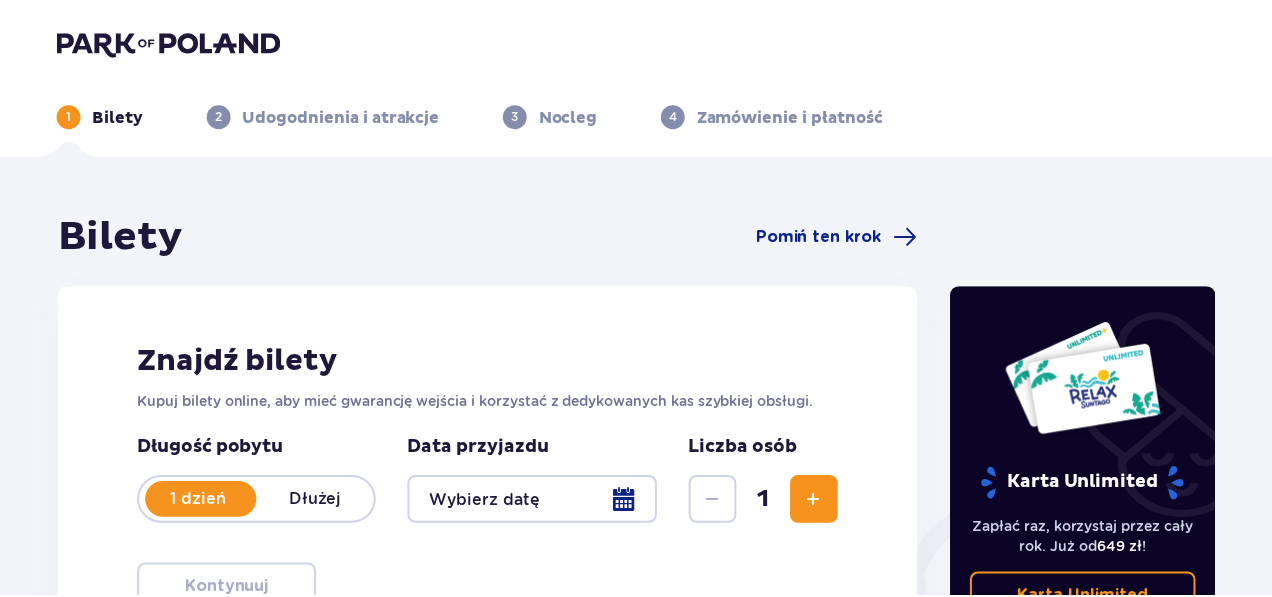 scroll, scrollTop: 0, scrollLeft: 0, axis: both 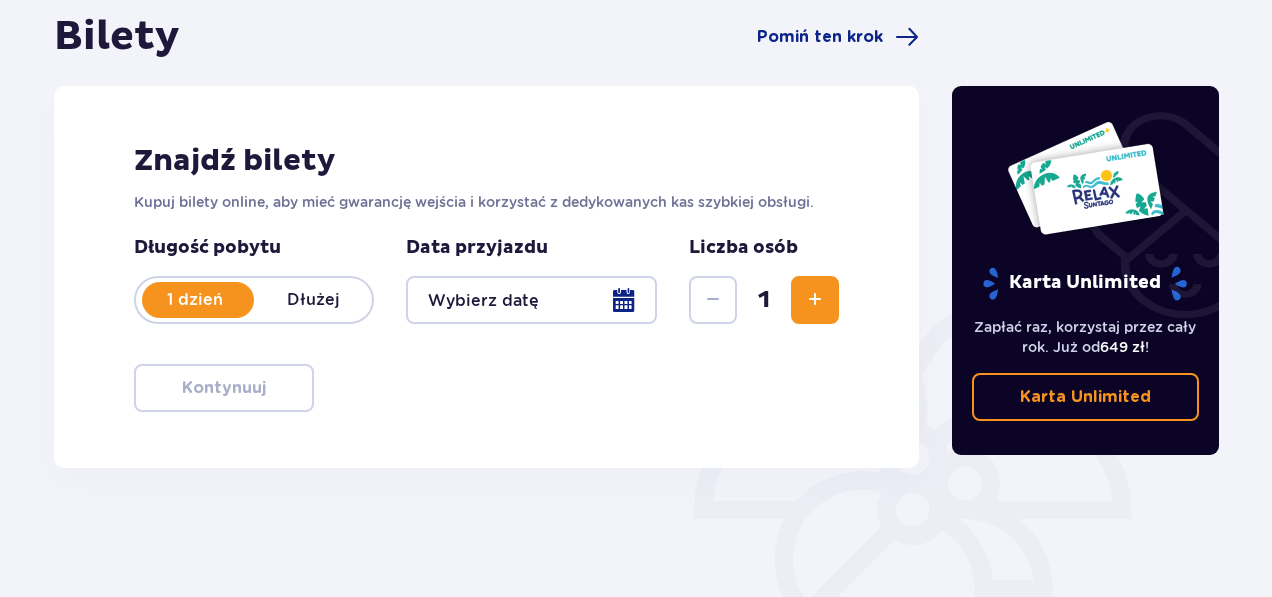 click at bounding box center (815, 300) 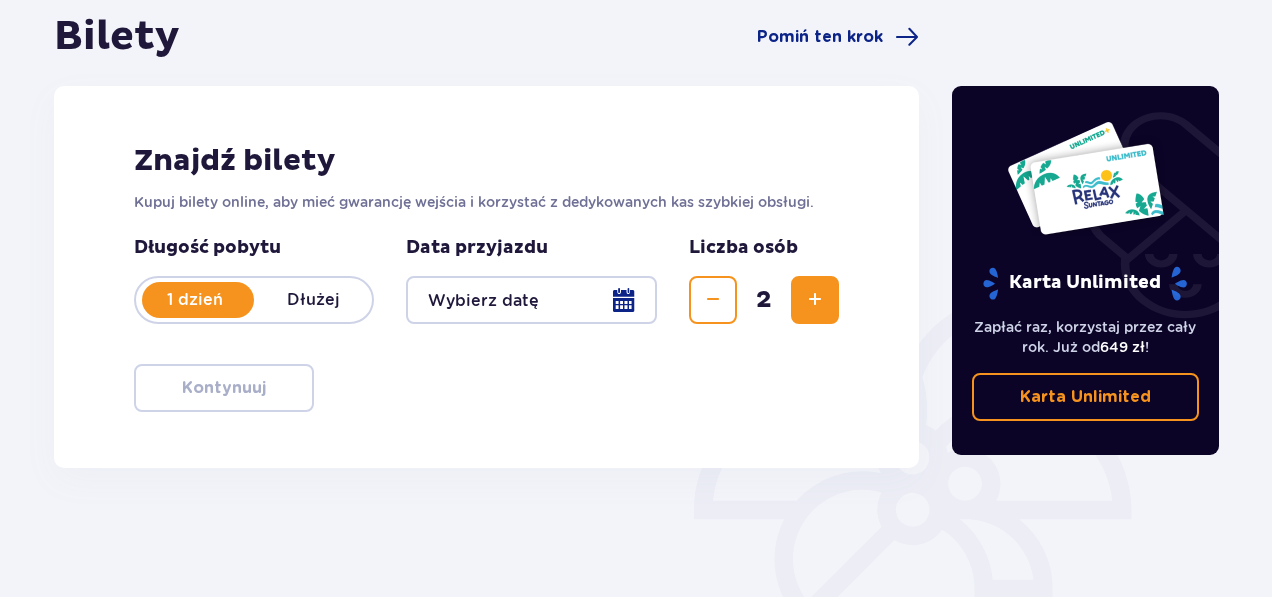 click at bounding box center [815, 300] 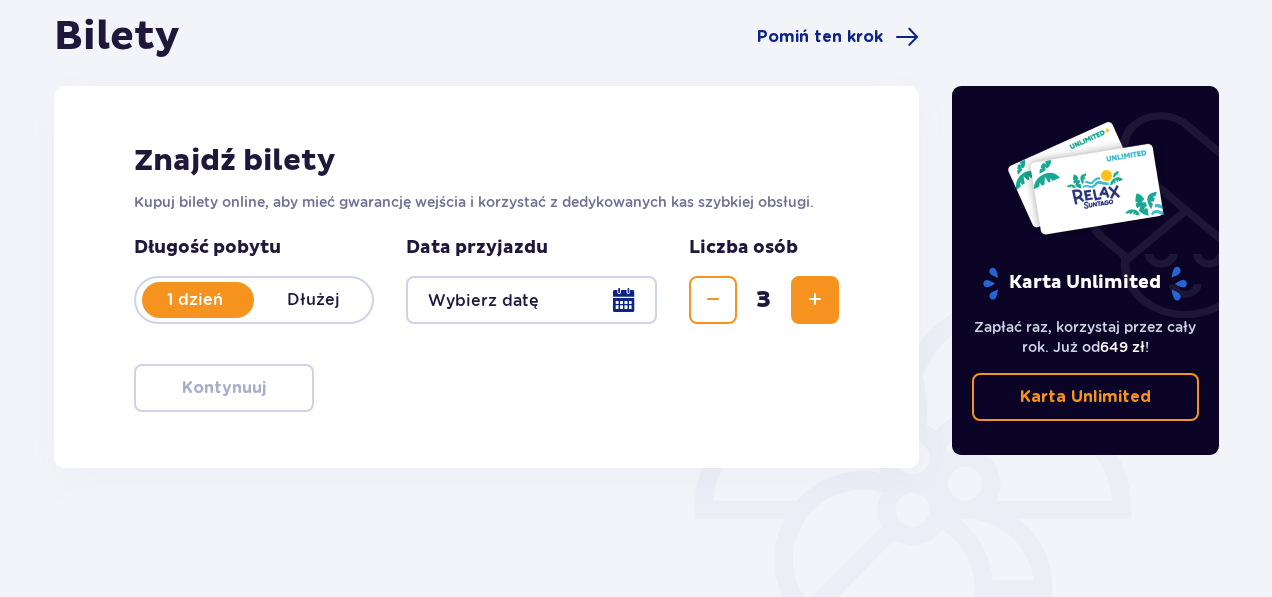 click at bounding box center (815, 300) 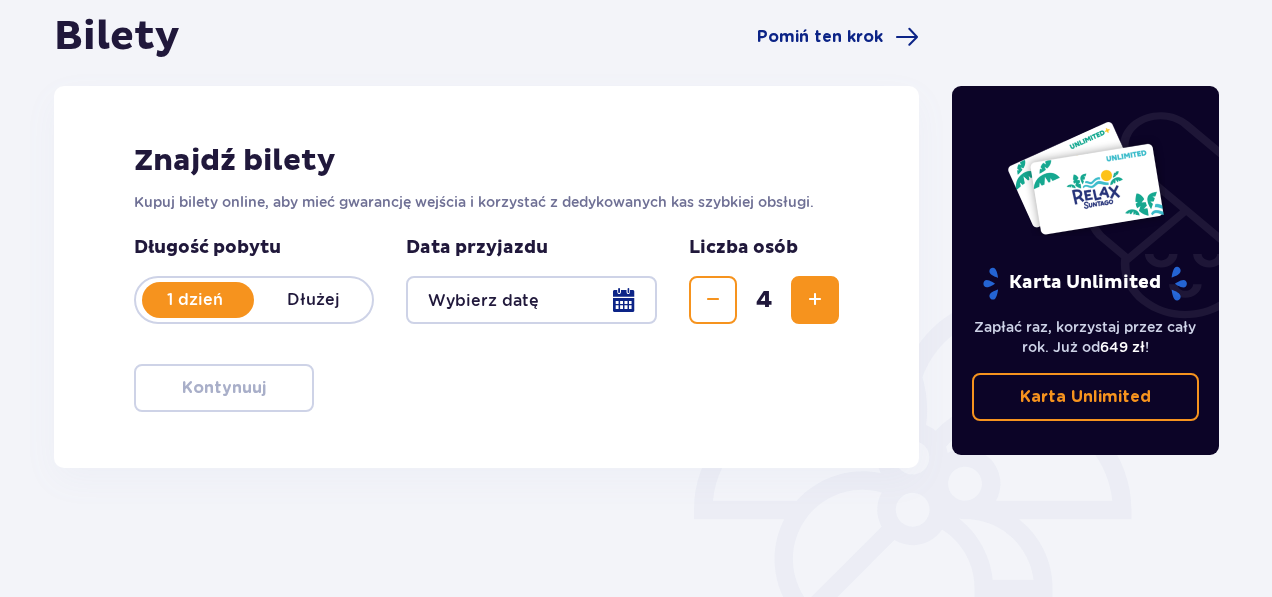 click at bounding box center [815, 300] 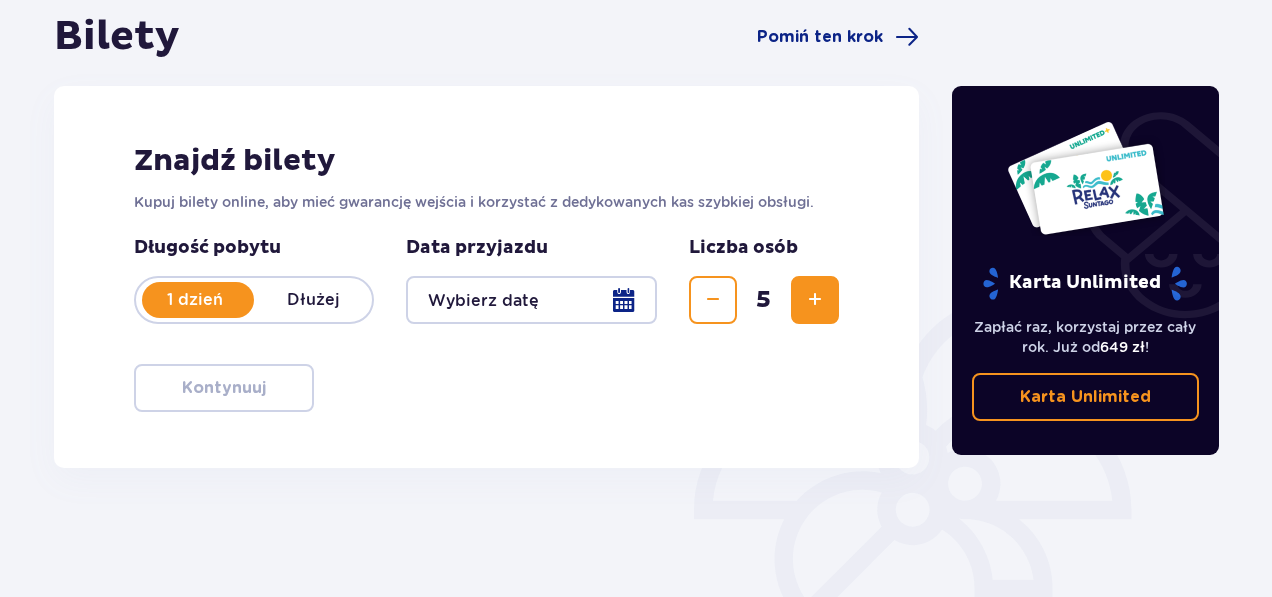 click at bounding box center (531, 300) 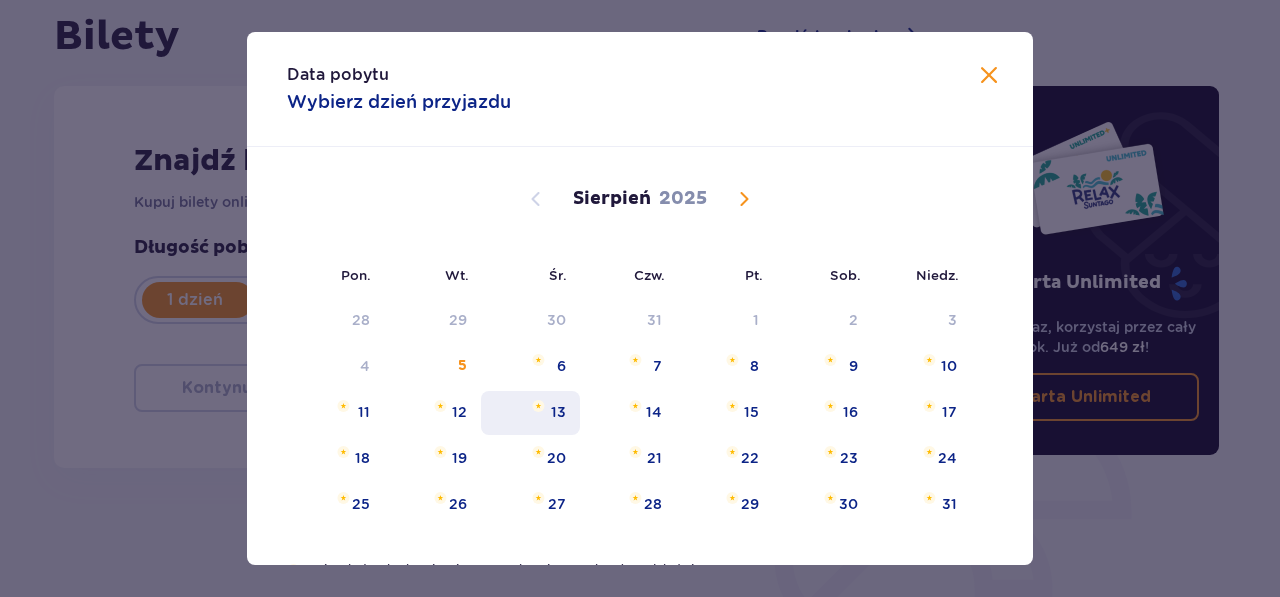 click on "13" at bounding box center [530, 413] 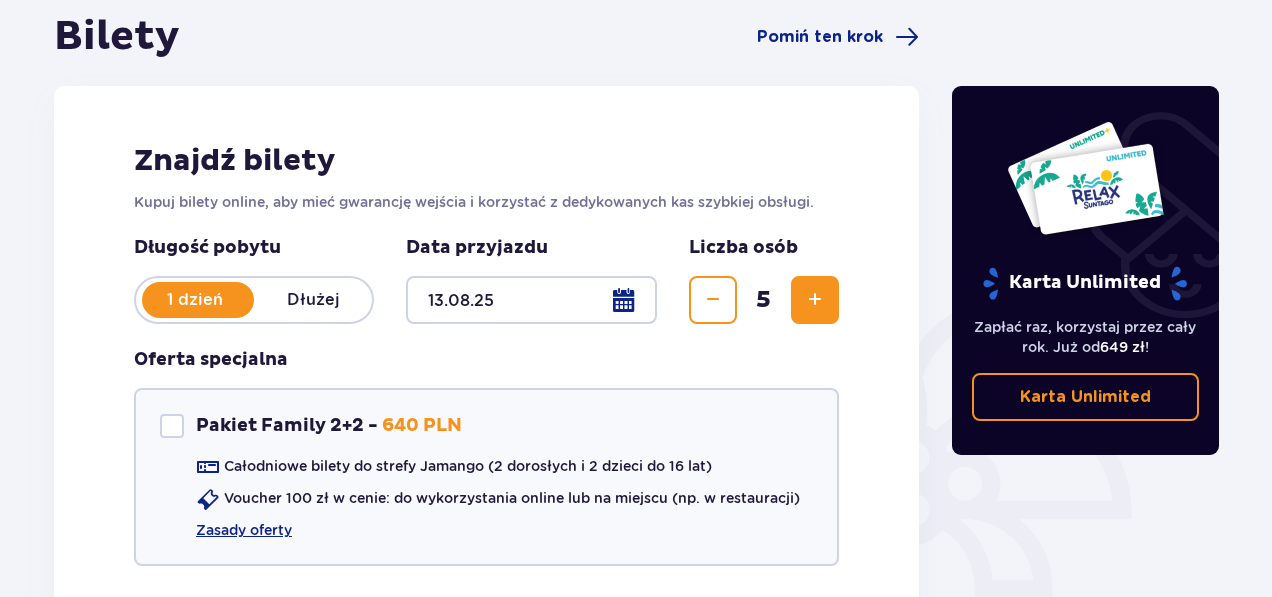 click on "Pakiet Family 2+2    -  640 PLN Całodniowe bilety do strefy Jamango (2 dorosłych i 2 dzieci do 16 lat) Voucher 100 zł w cenie: do wykorzystania online lub na miejscu (np. w restauracji) Zasady oferty" at bounding box center [486, 477] 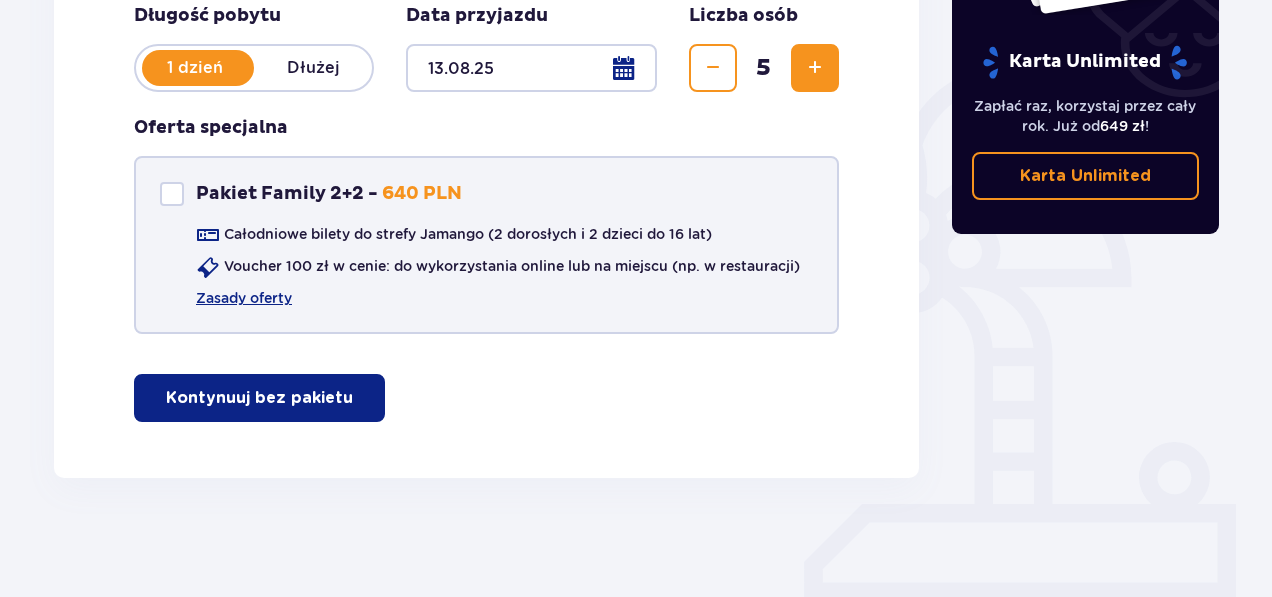 scroll, scrollTop: 332, scrollLeft: 0, axis: vertical 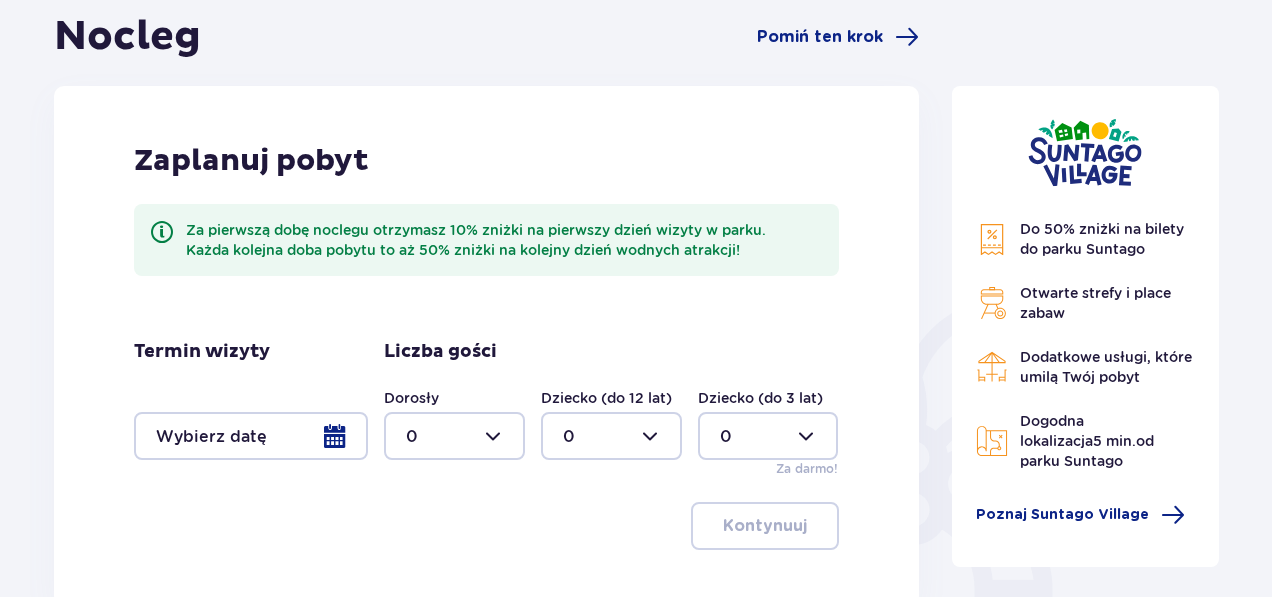 click at bounding box center (251, 436) 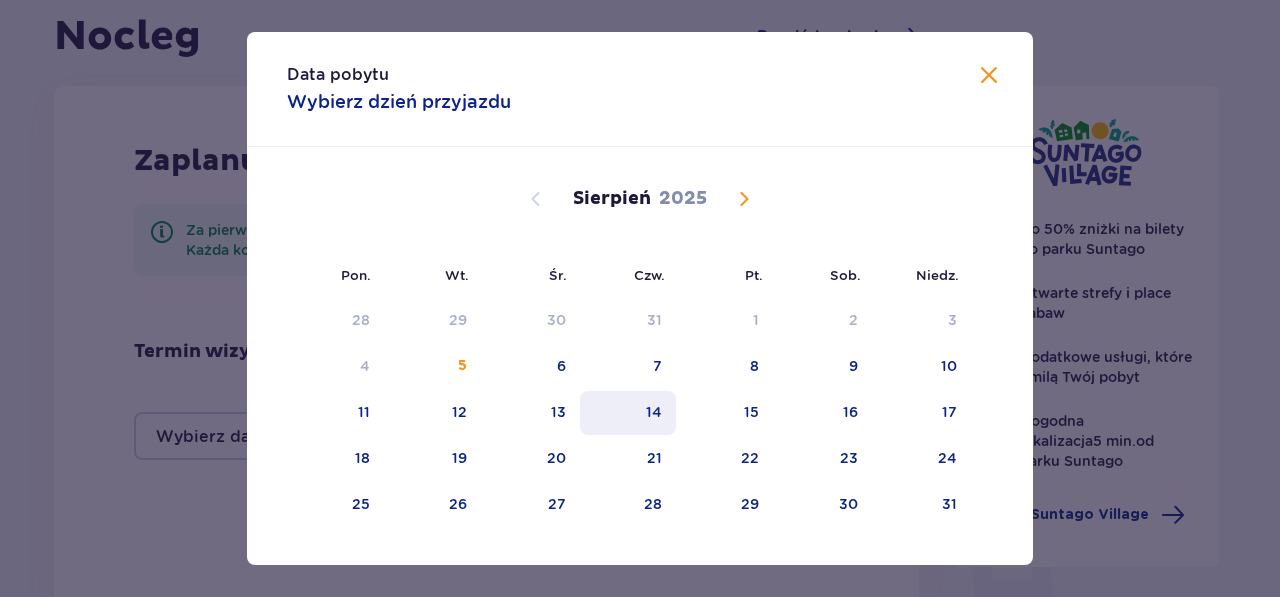 click on "14" at bounding box center [628, 413] 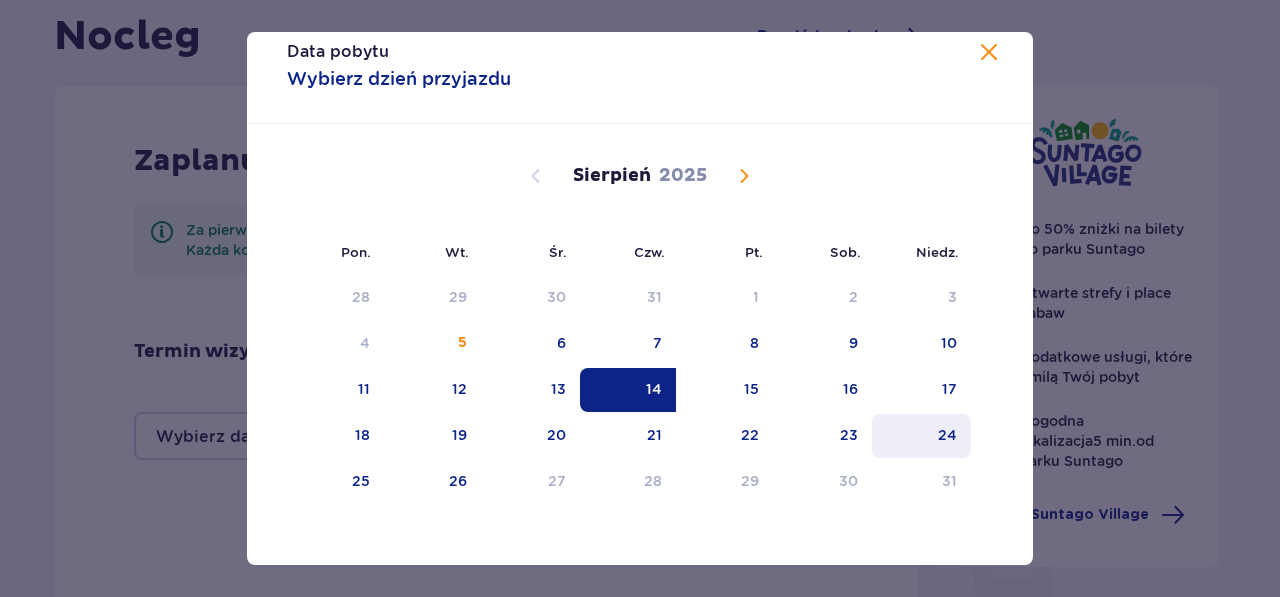 scroll, scrollTop: 35, scrollLeft: 0, axis: vertical 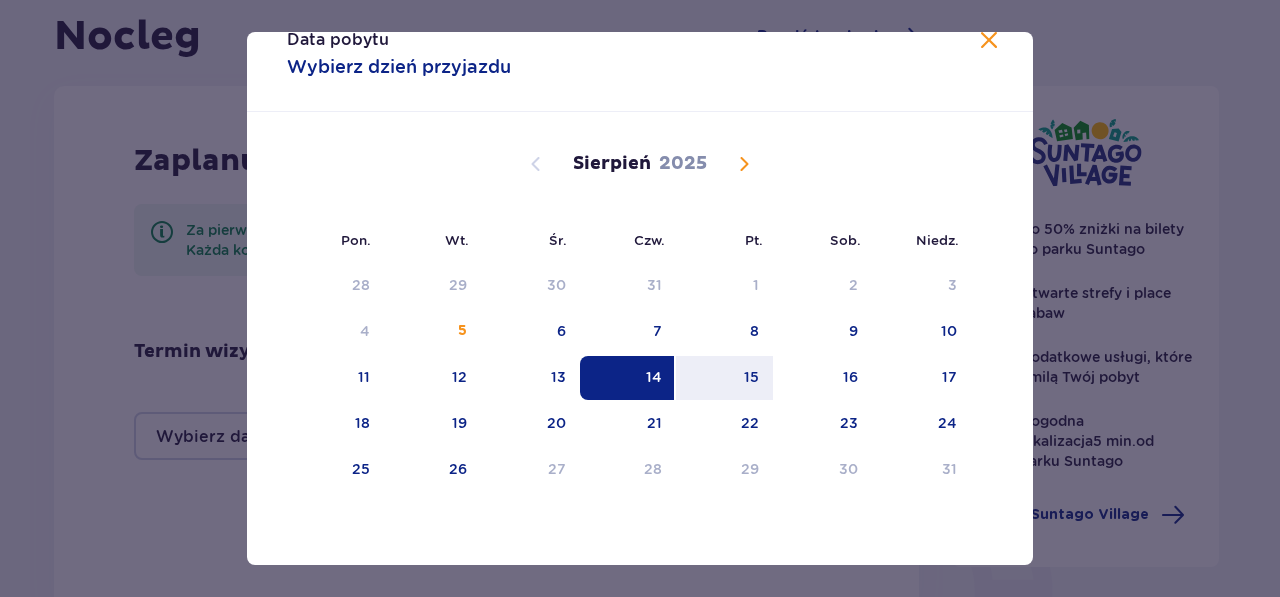 click on "14" at bounding box center [628, 378] 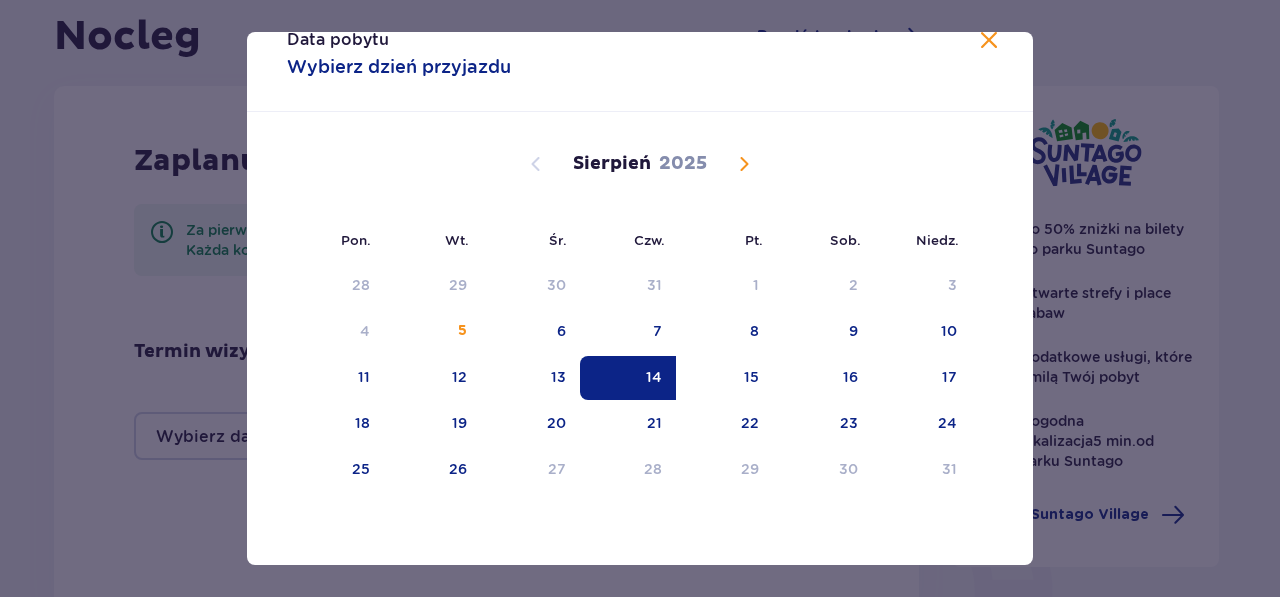 scroll, scrollTop: 0, scrollLeft: 0, axis: both 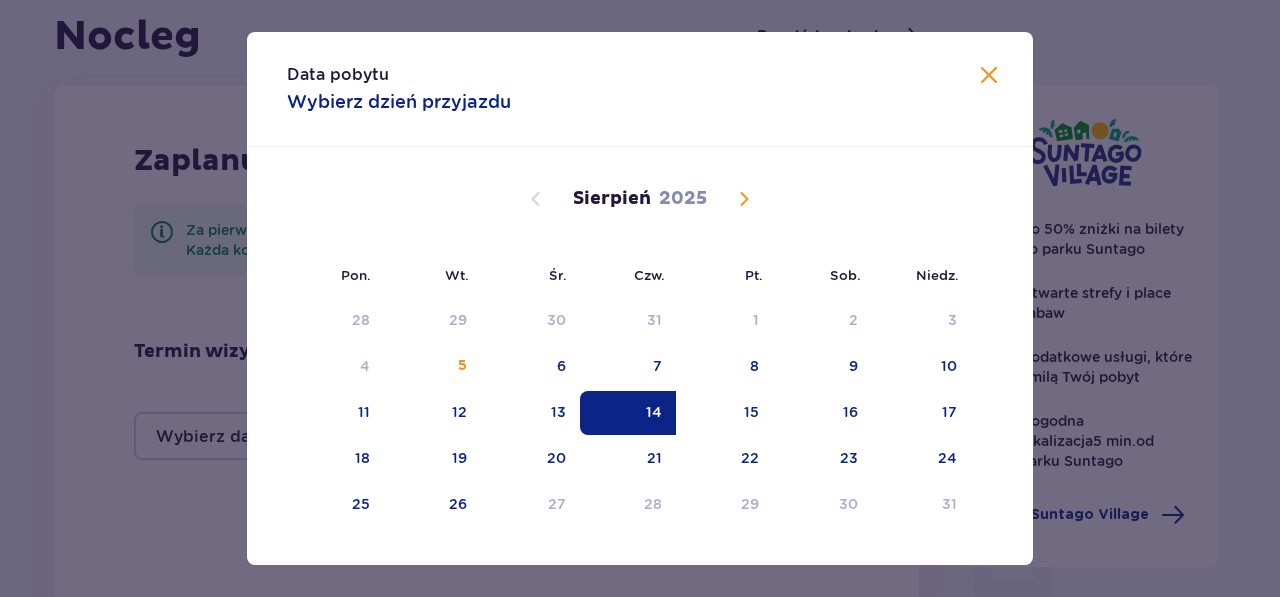 click at bounding box center (989, 76) 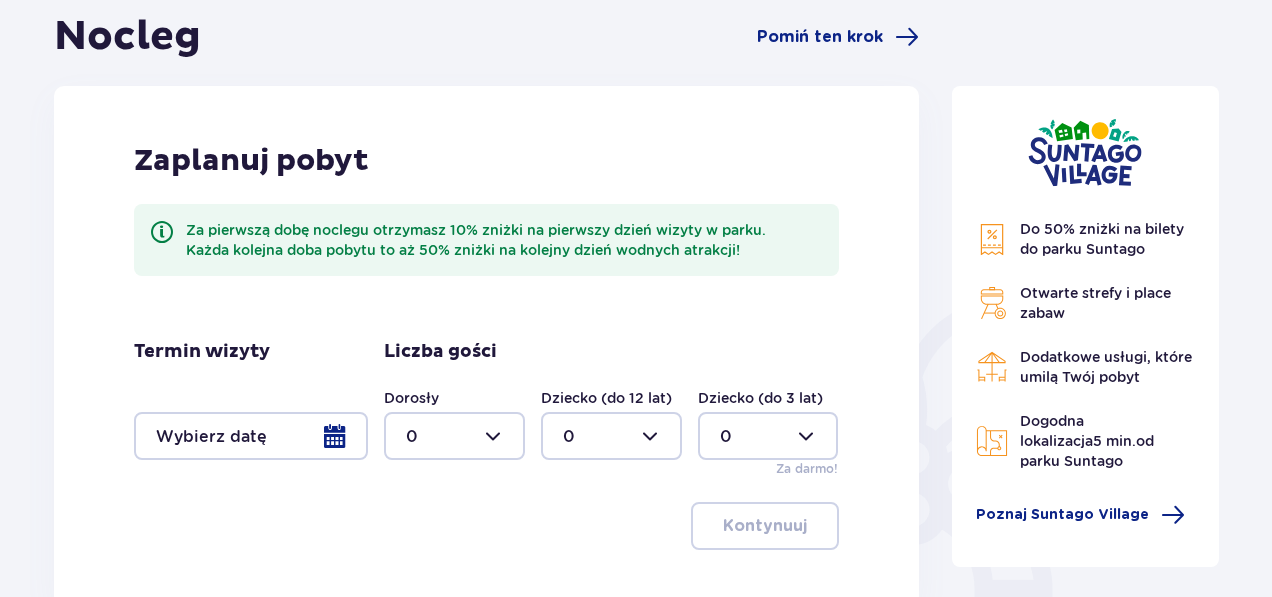 click at bounding box center (251, 436) 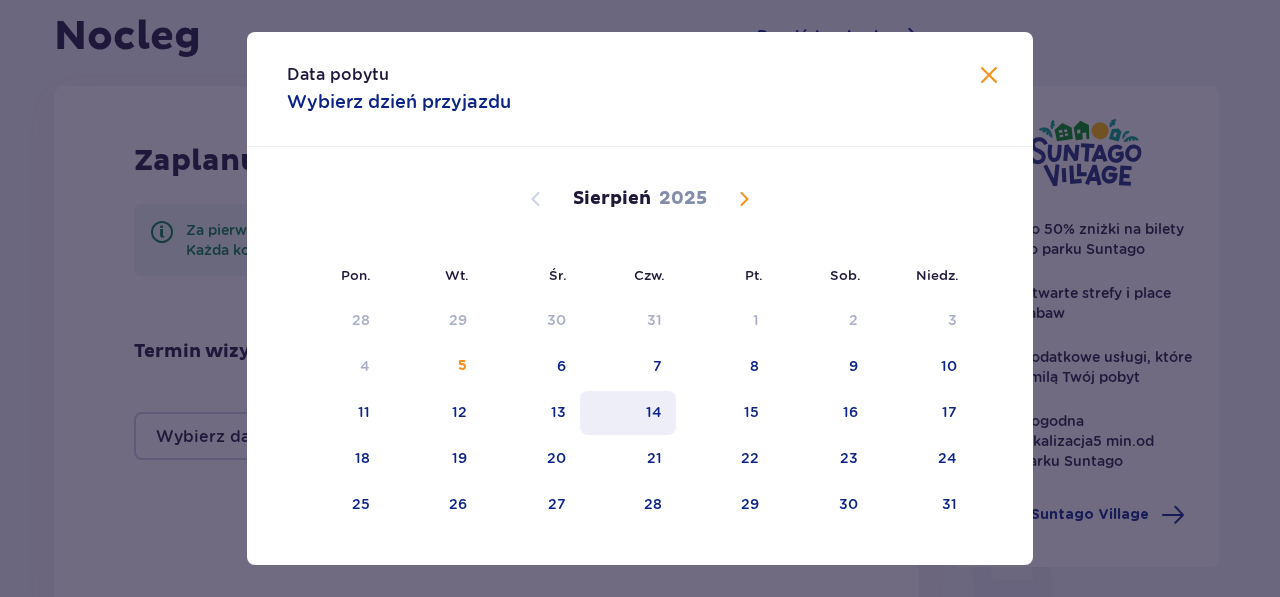 click on "14" at bounding box center (628, 413) 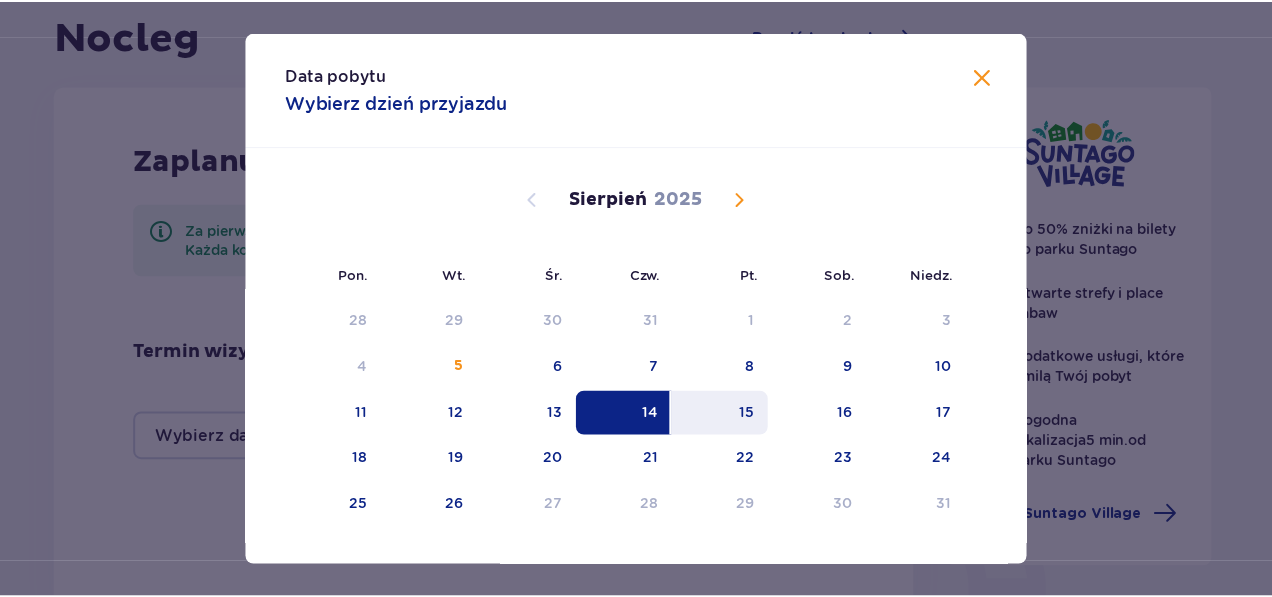 scroll, scrollTop: 35, scrollLeft: 0, axis: vertical 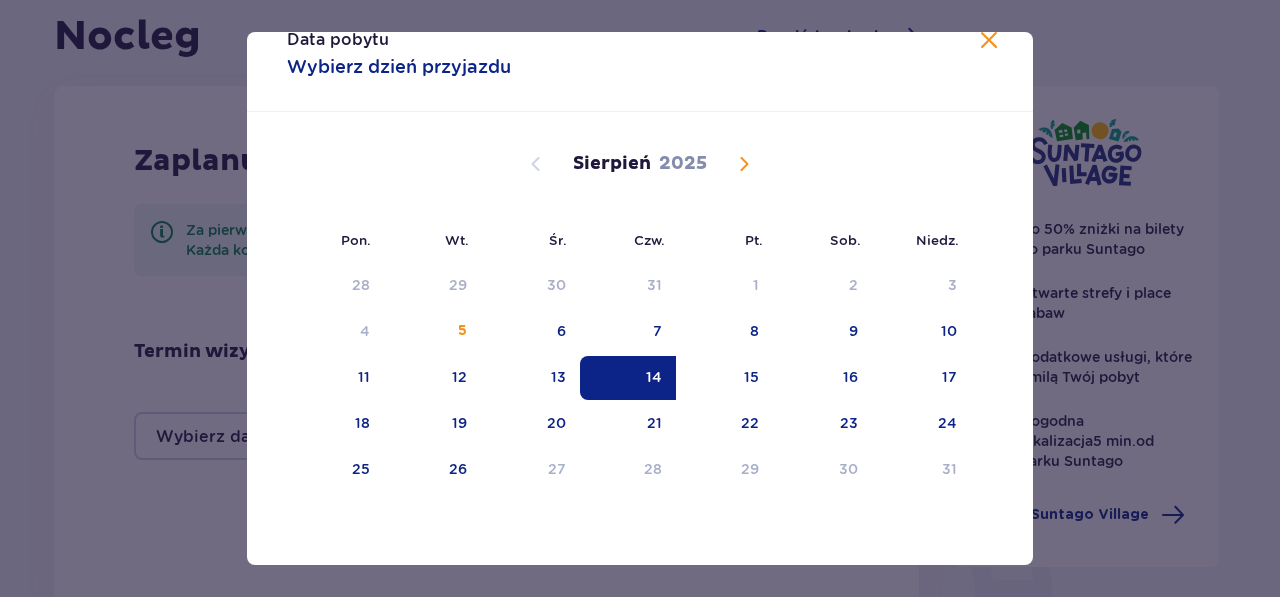 click on "Data pobytu Wybierz dzień przyjazdu" at bounding box center [640, 54] 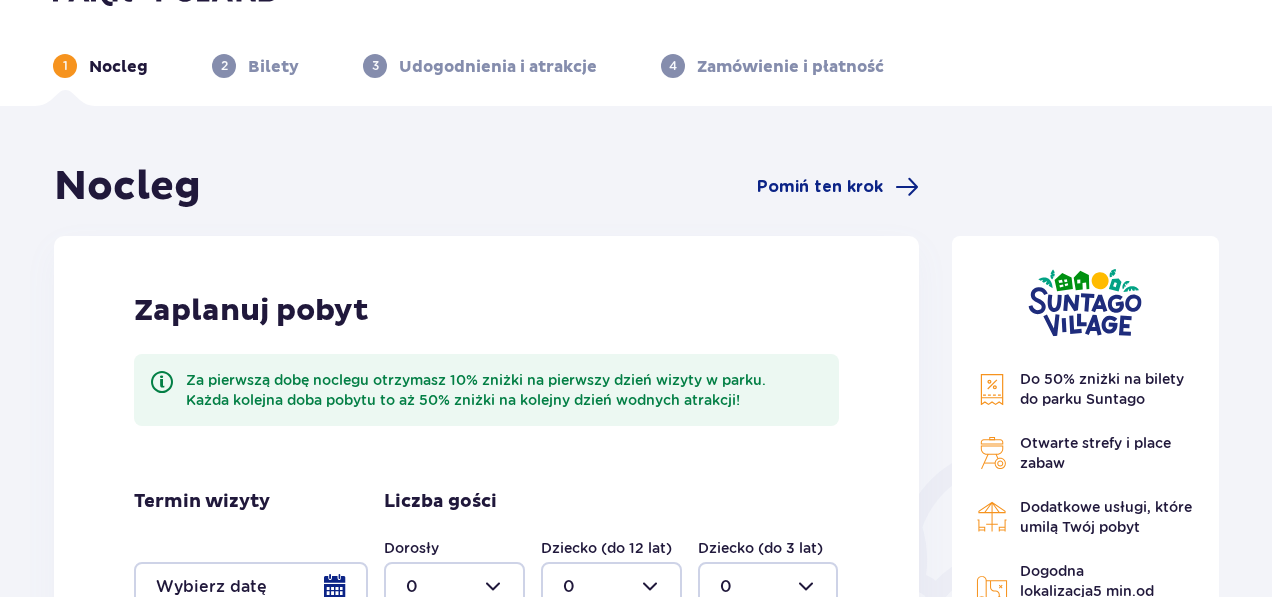 scroll, scrollTop: 0, scrollLeft: 0, axis: both 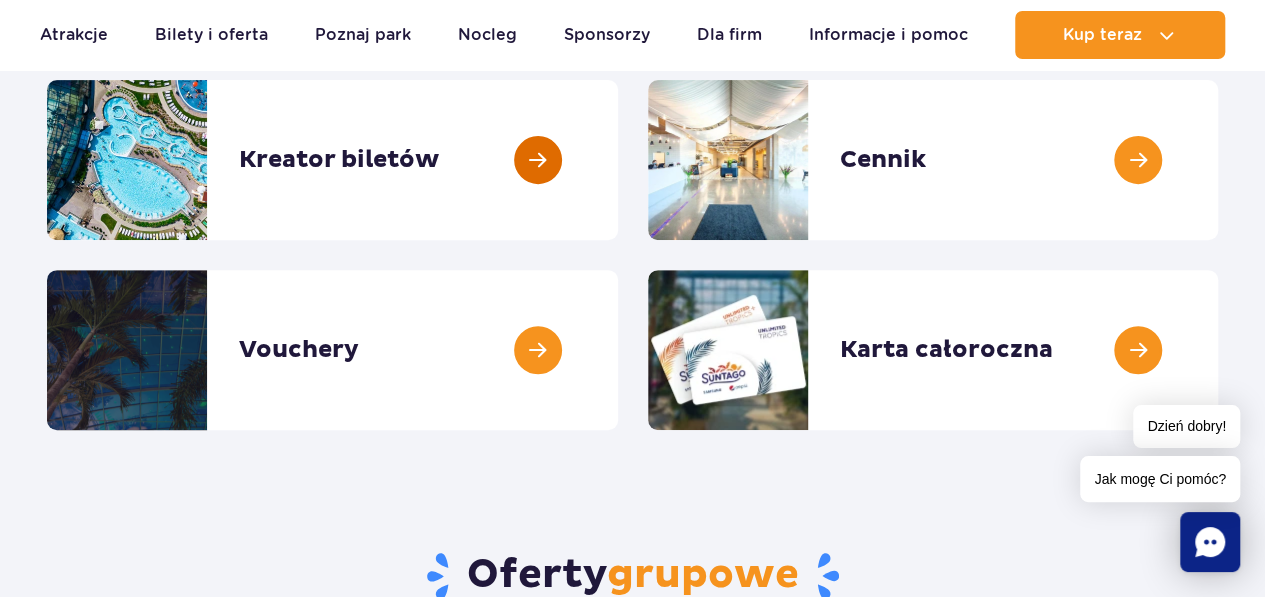 click at bounding box center (618, 160) 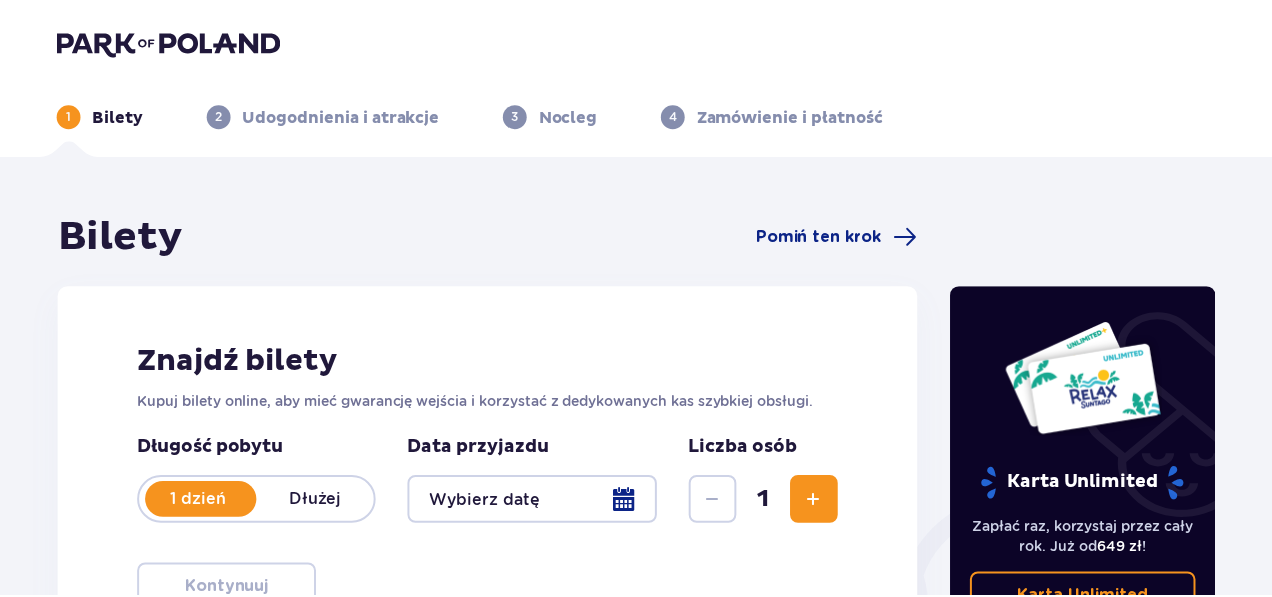 scroll, scrollTop: 0, scrollLeft: 0, axis: both 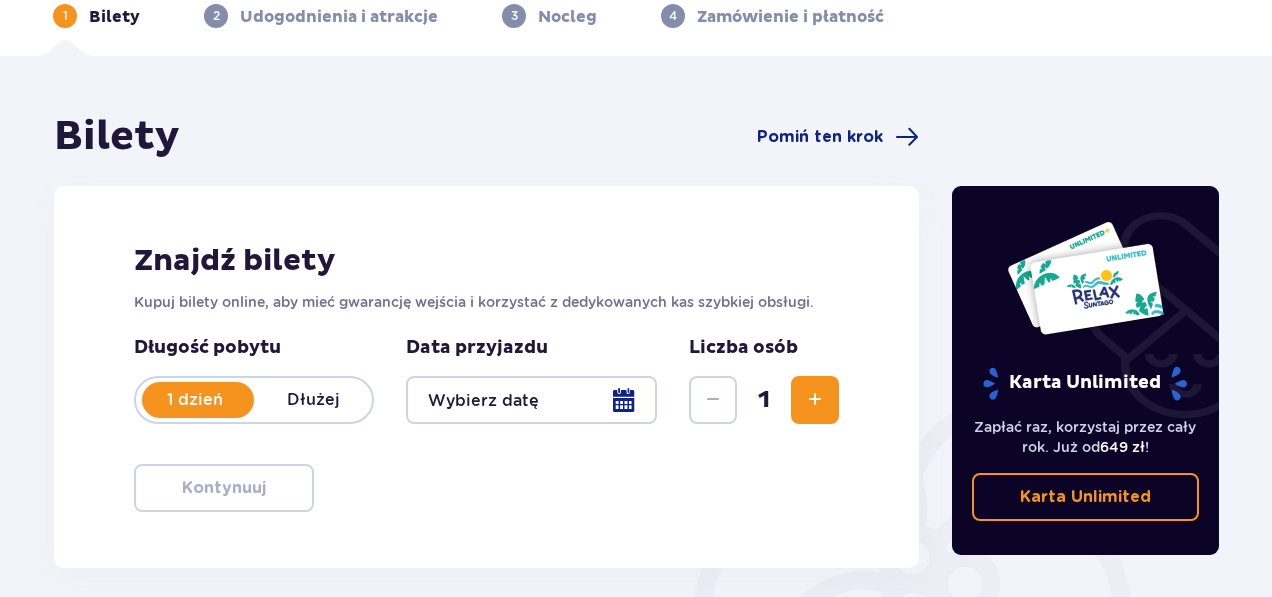 click at bounding box center [531, 400] 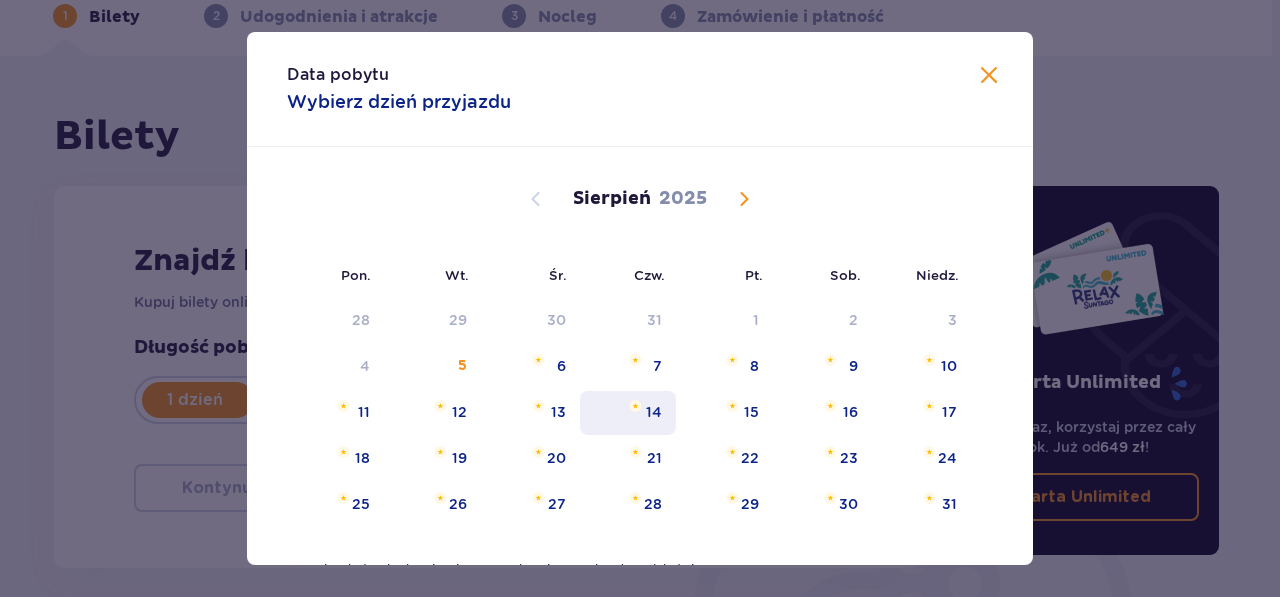click at bounding box center [635, 406] 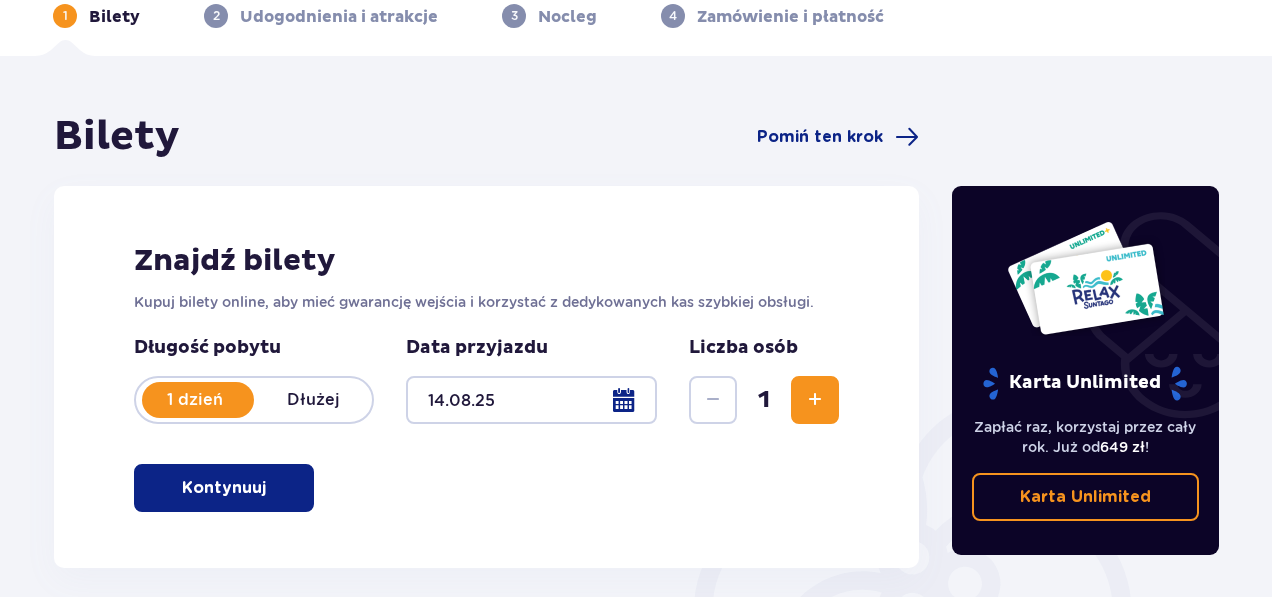 click at bounding box center [815, 400] 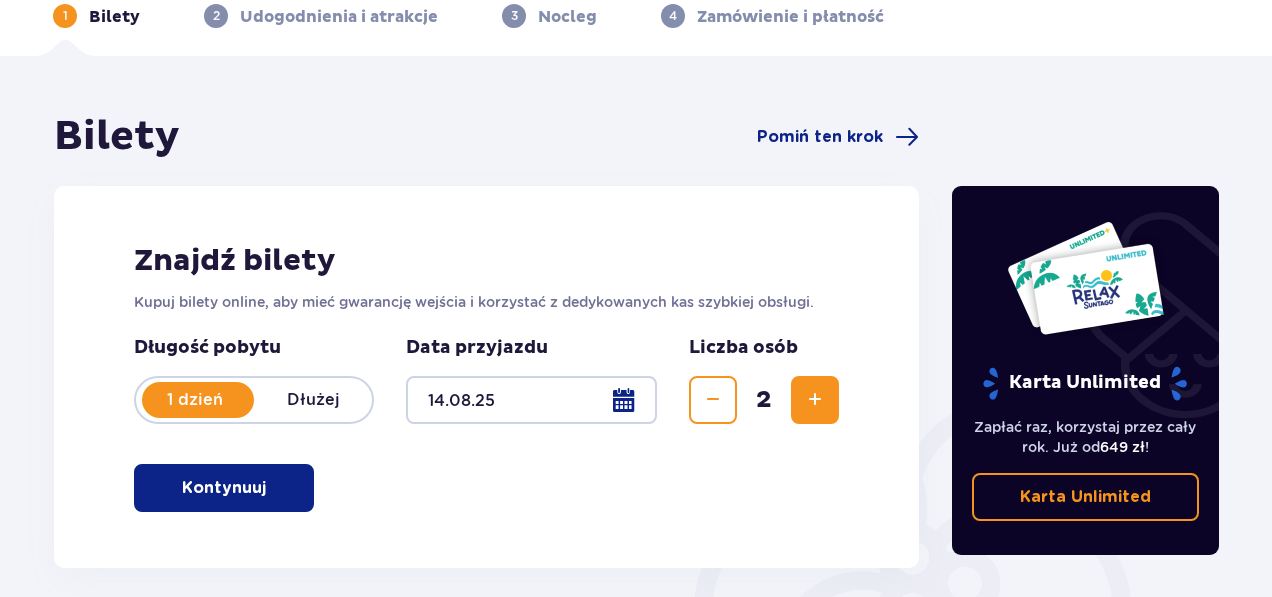 click at bounding box center [815, 400] 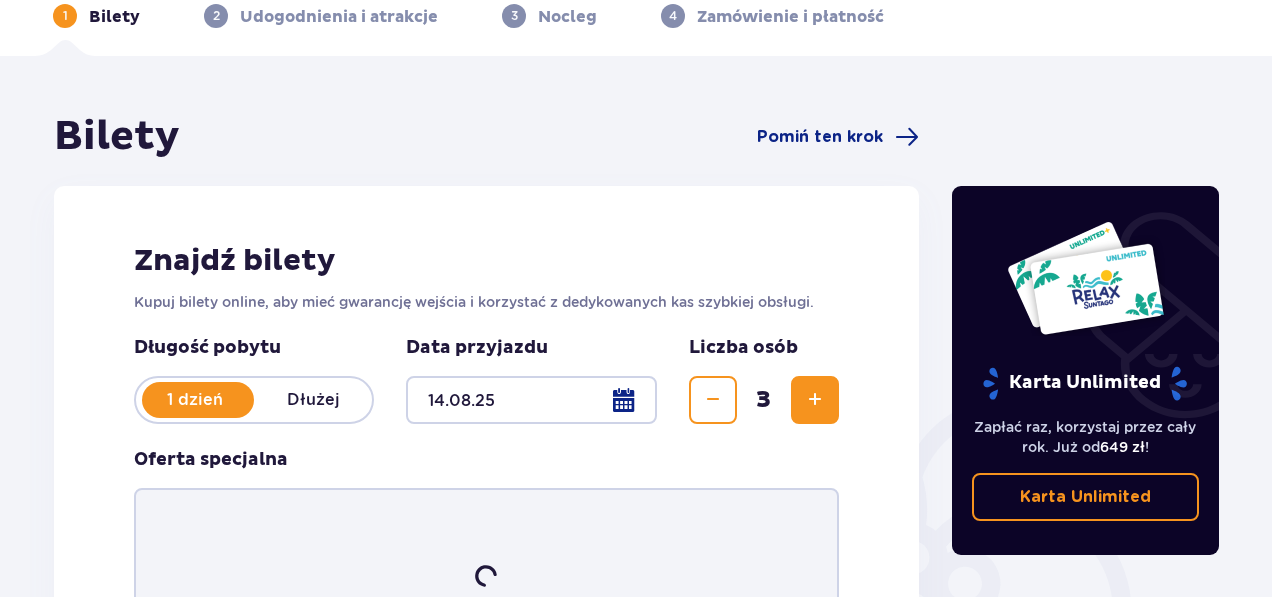 click at bounding box center [815, 400] 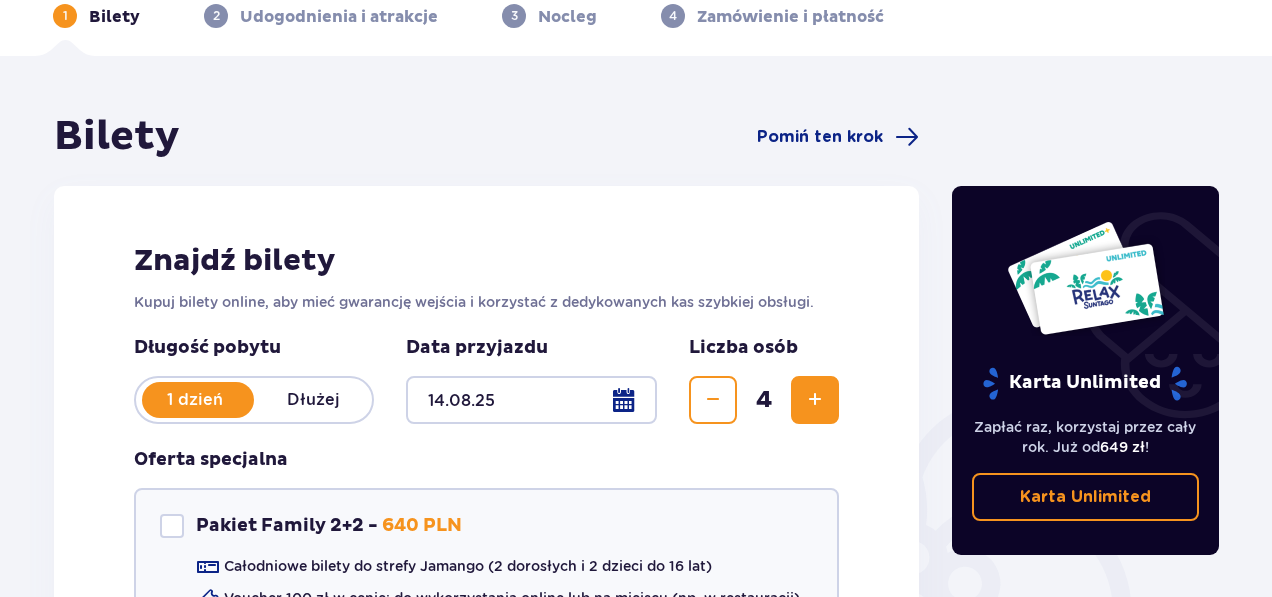 click at bounding box center (815, 400) 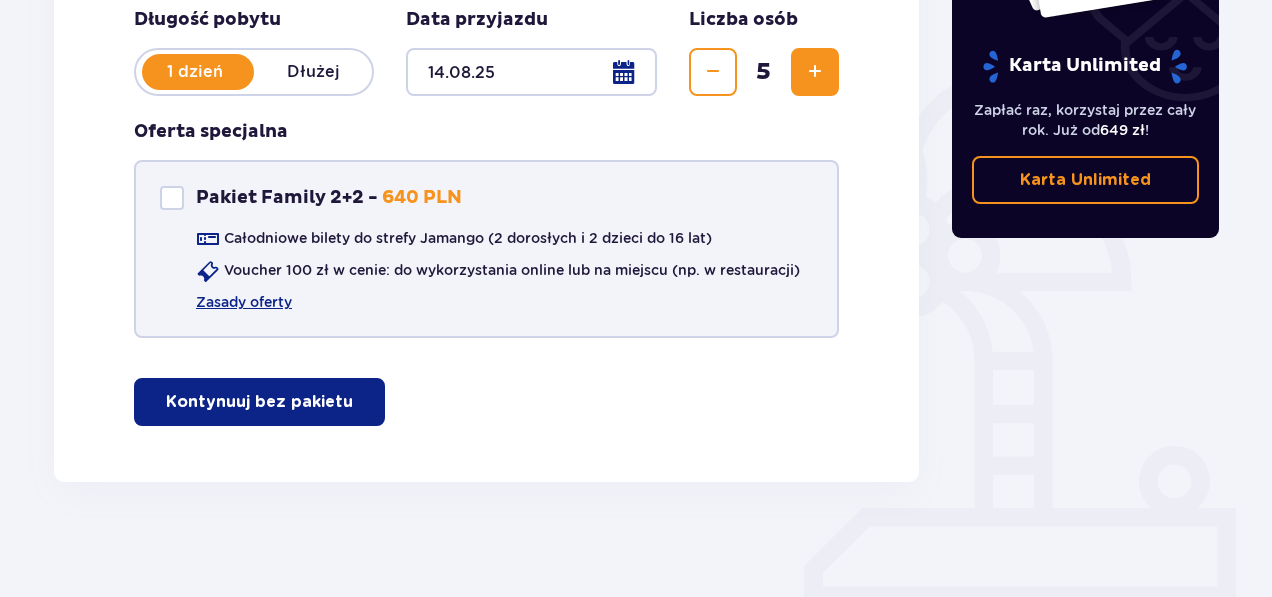 scroll, scrollTop: 432, scrollLeft: 0, axis: vertical 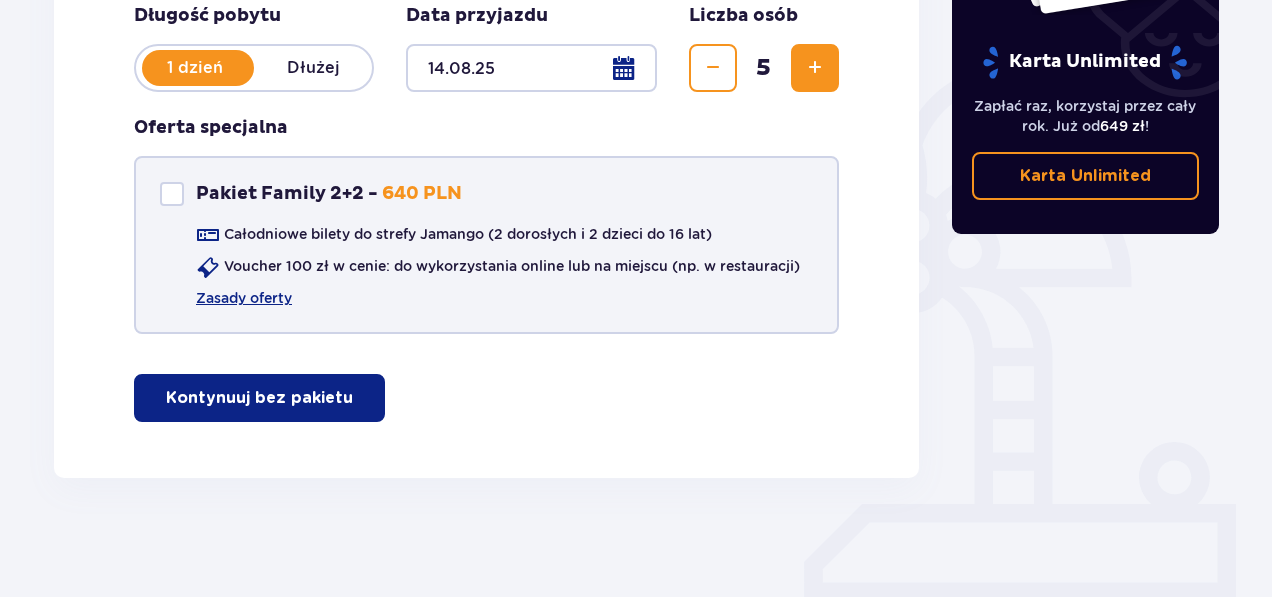 click at bounding box center [172, 194] 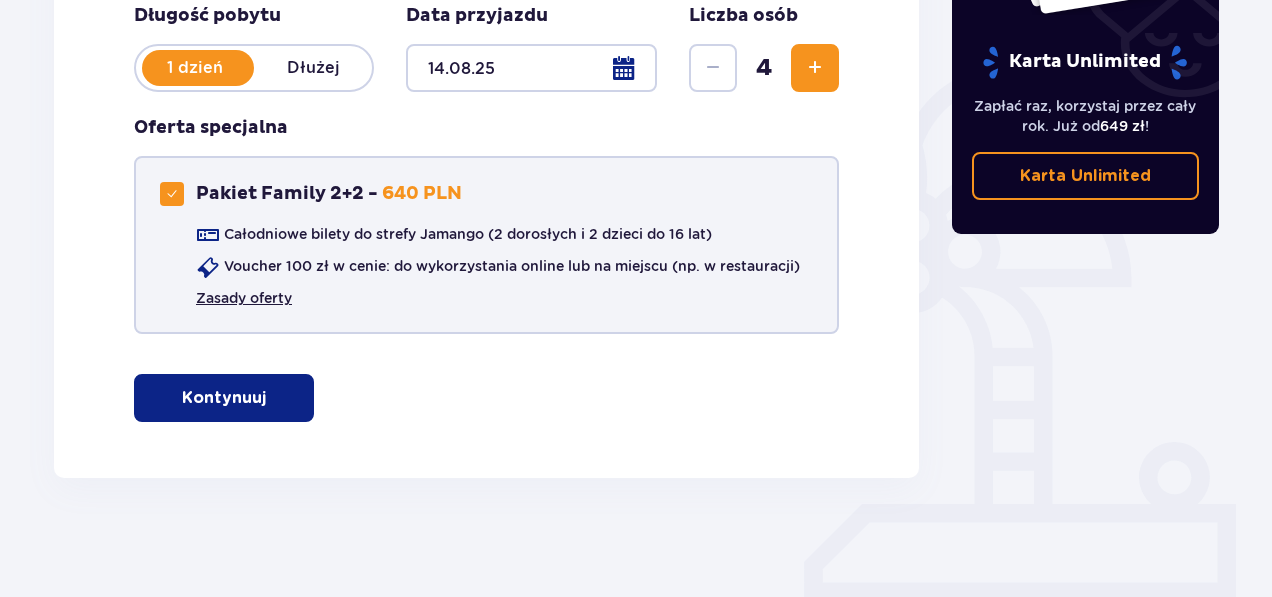 click on "Zasady oferty" at bounding box center (244, 298) 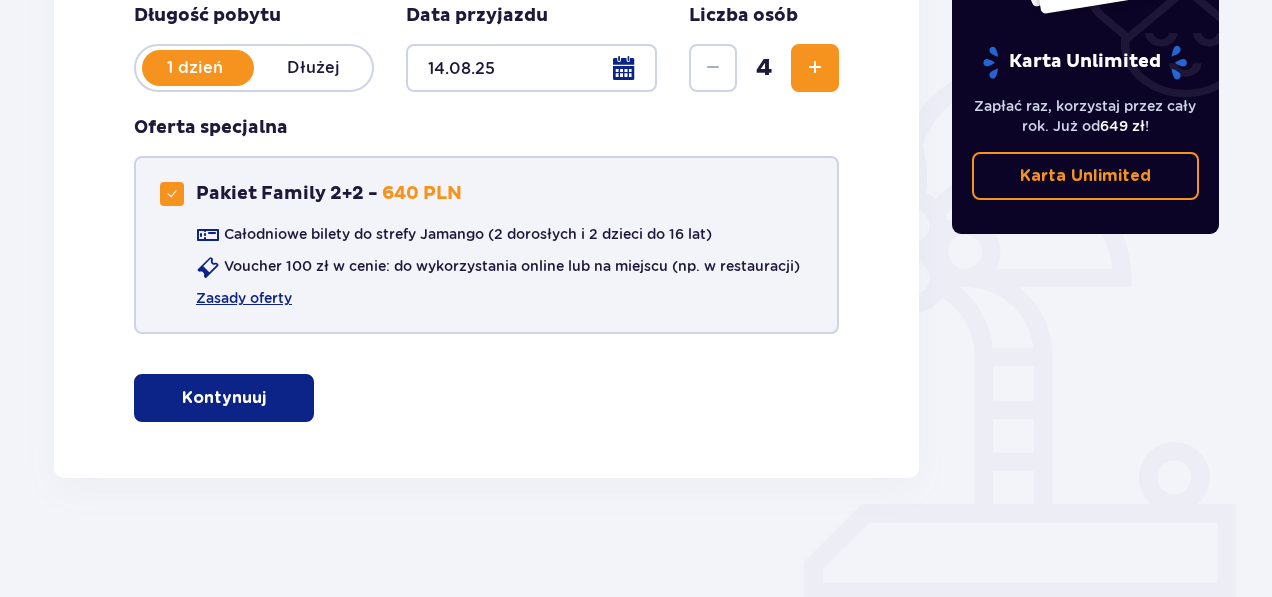 click at bounding box center [172, 194] 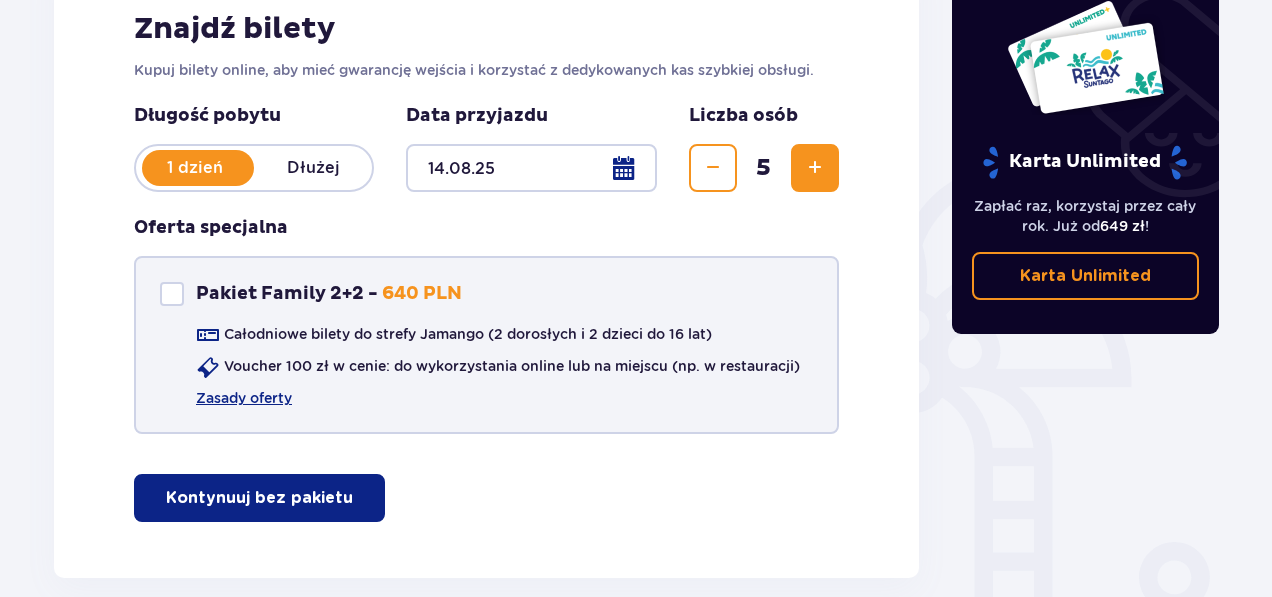 scroll, scrollTop: 432, scrollLeft: 0, axis: vertical 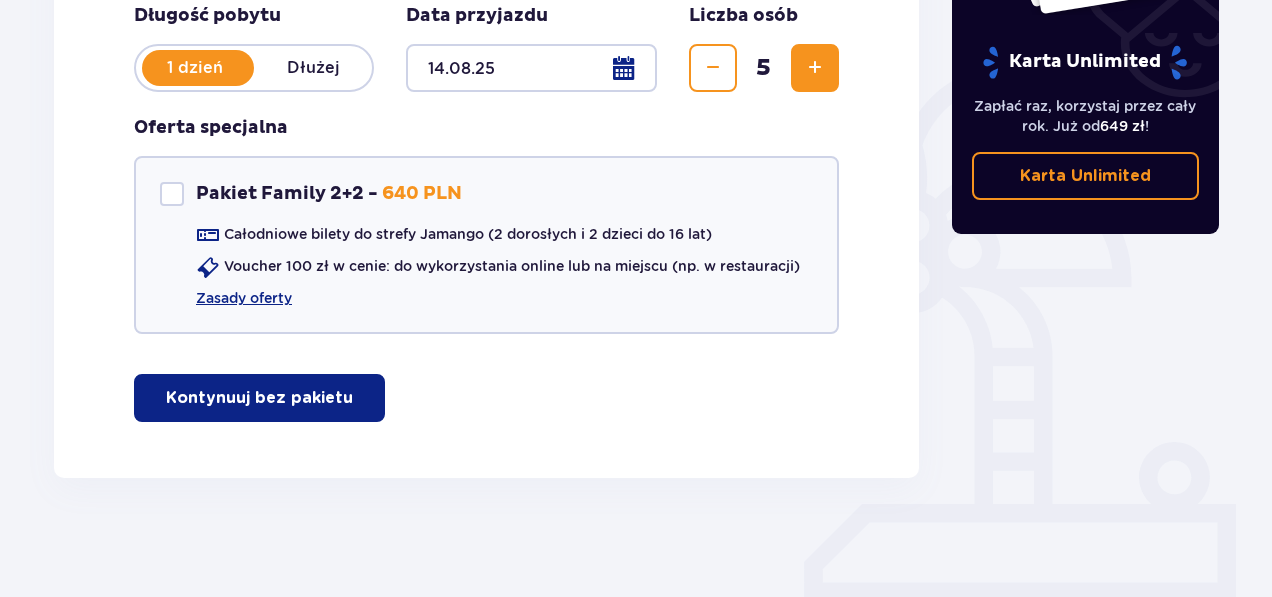 click on "Kontynuuj bez pakietu" at bounding box center [259, 398] 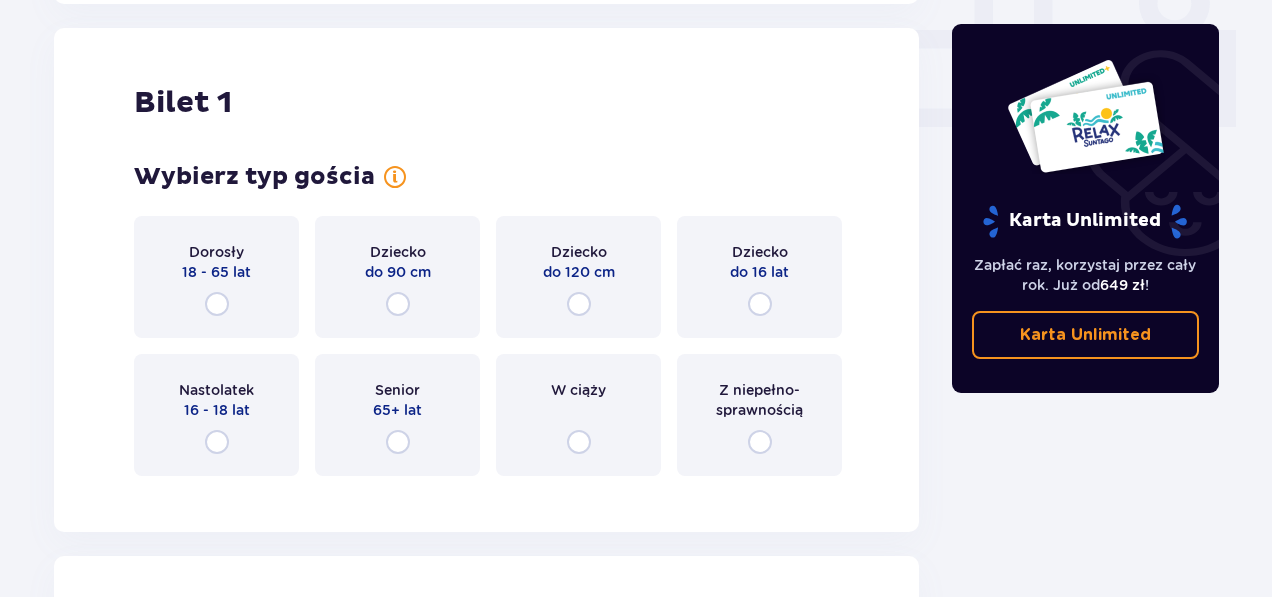 scroll, scrollTop: 910, scrollLeft: 0, axis: vertical 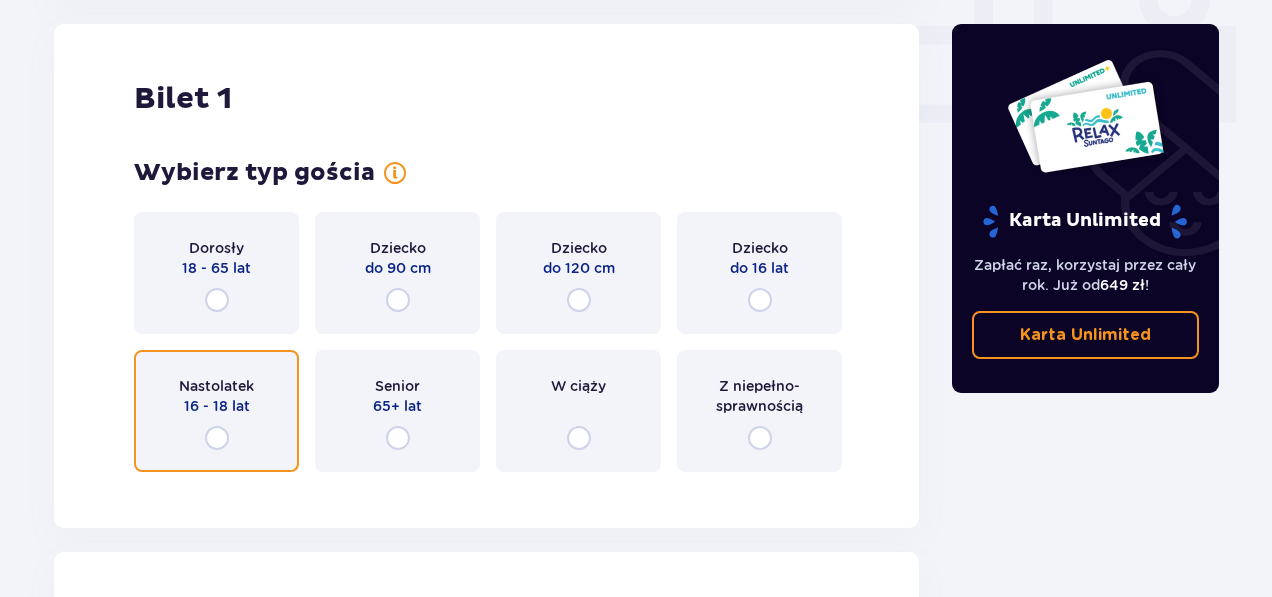 click at bounding box center (217, 438) 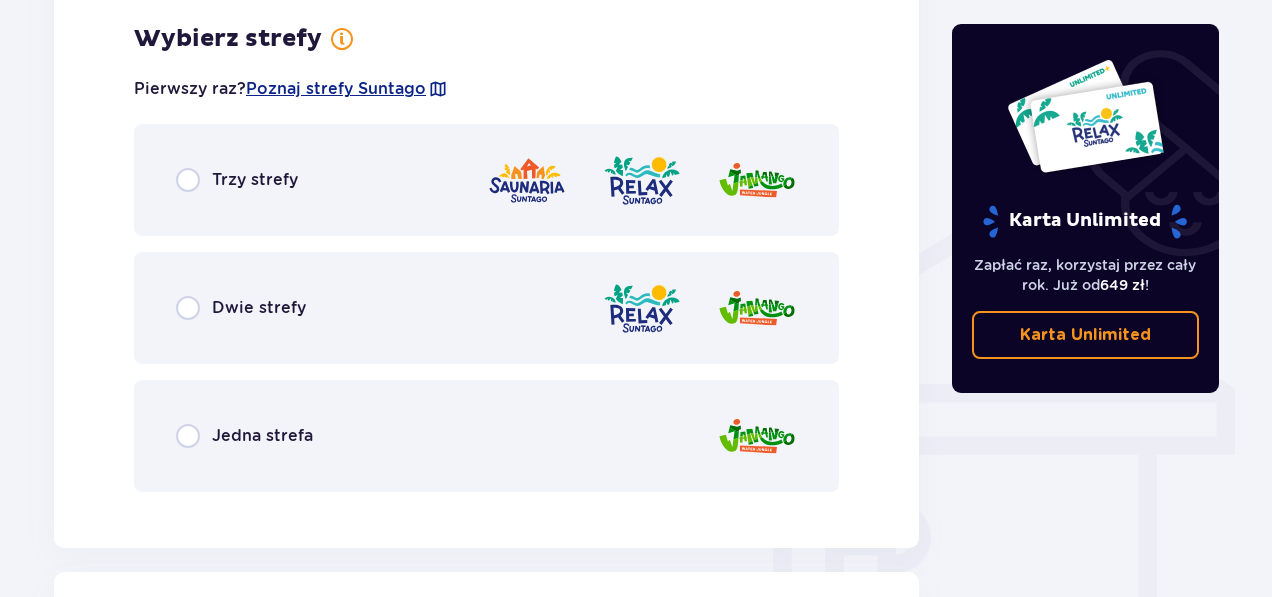 scroll, scrollTop: 1498, scrollLeft: 0, axis: vertical 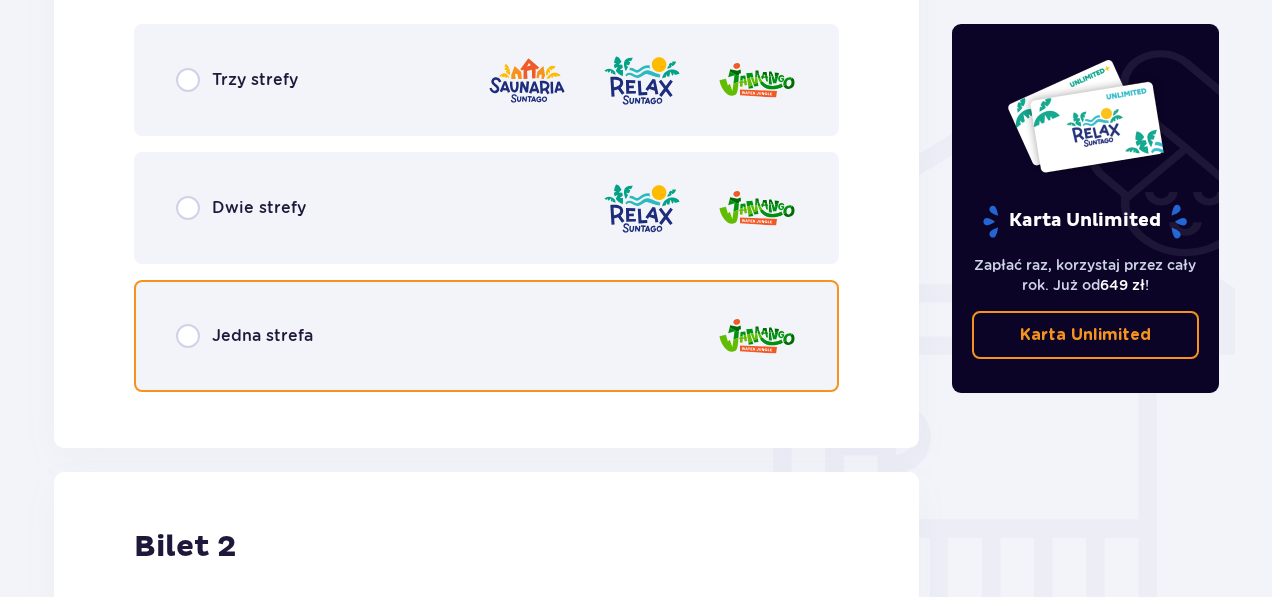 click at bounding box center (188, 336) 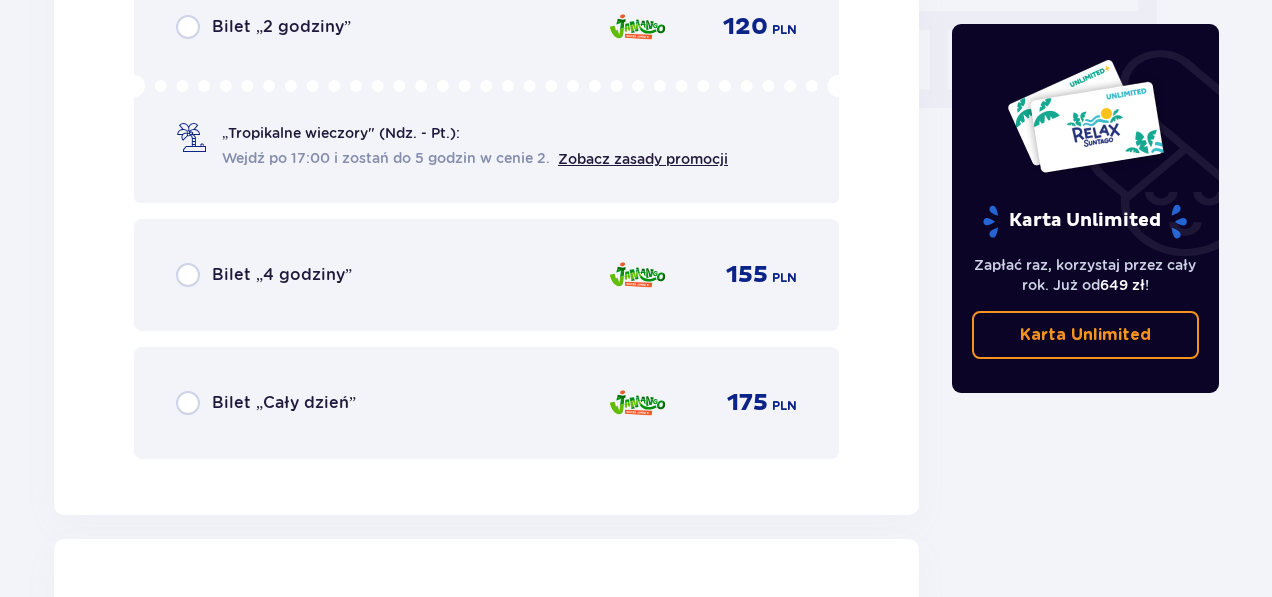 scroll, scrollTop: 2106, scrollLeft: 0, axis: vertical 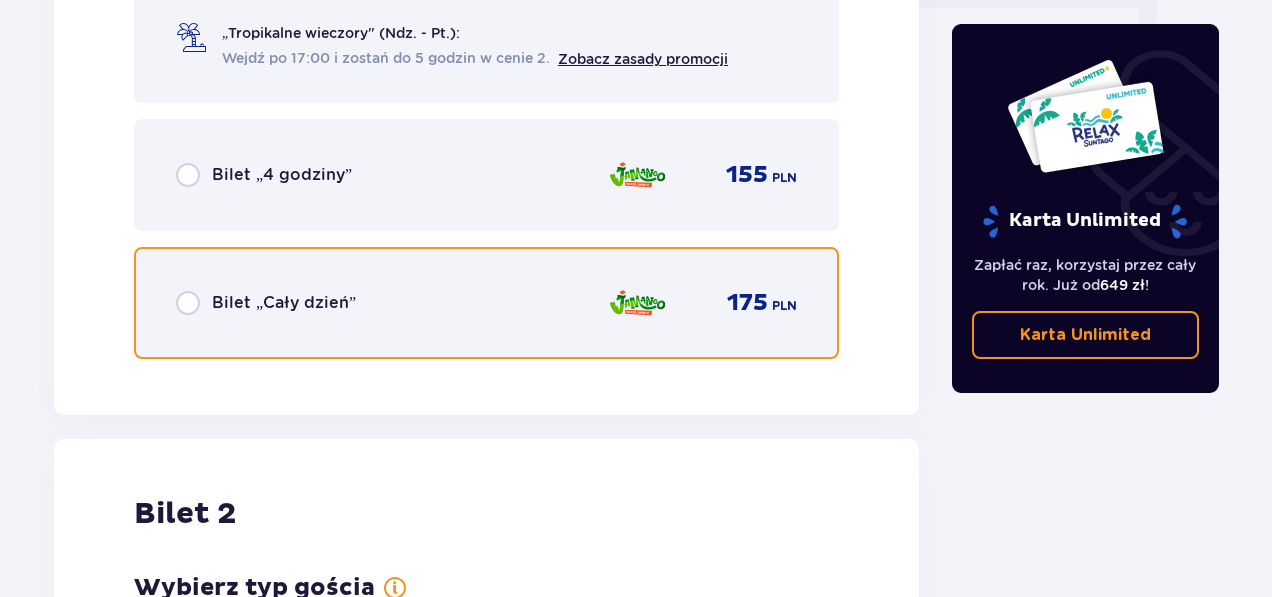 click at bounding box center (188, 303) 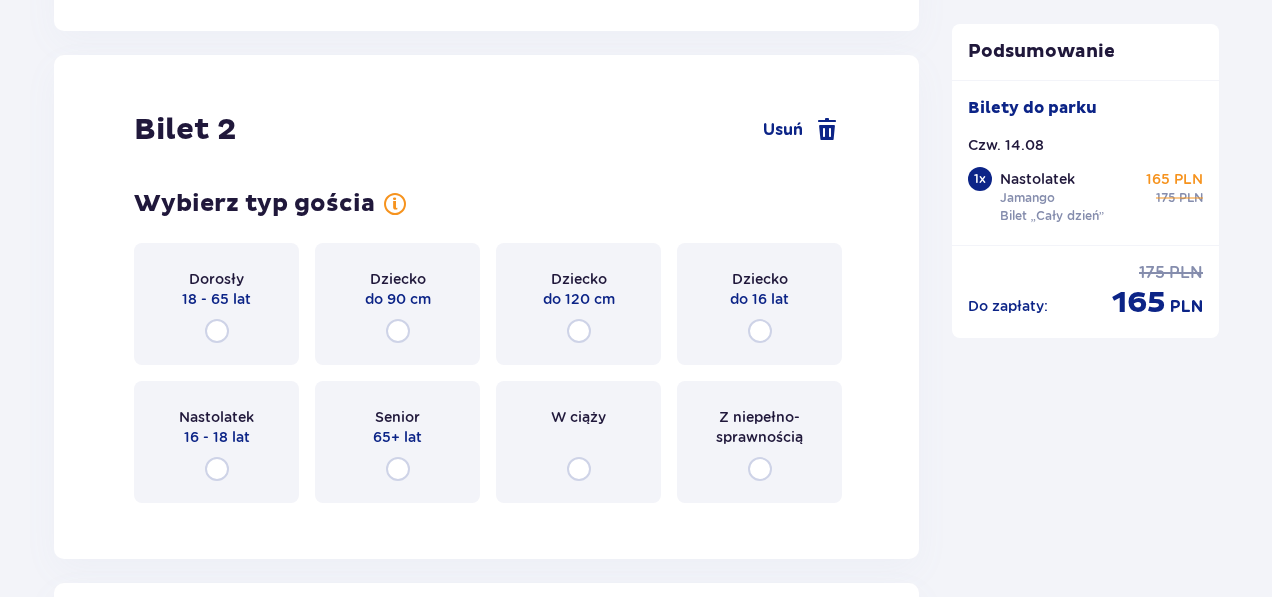 scroll, scrollTop: 2521, scrollLeft: 0, axis: vertical 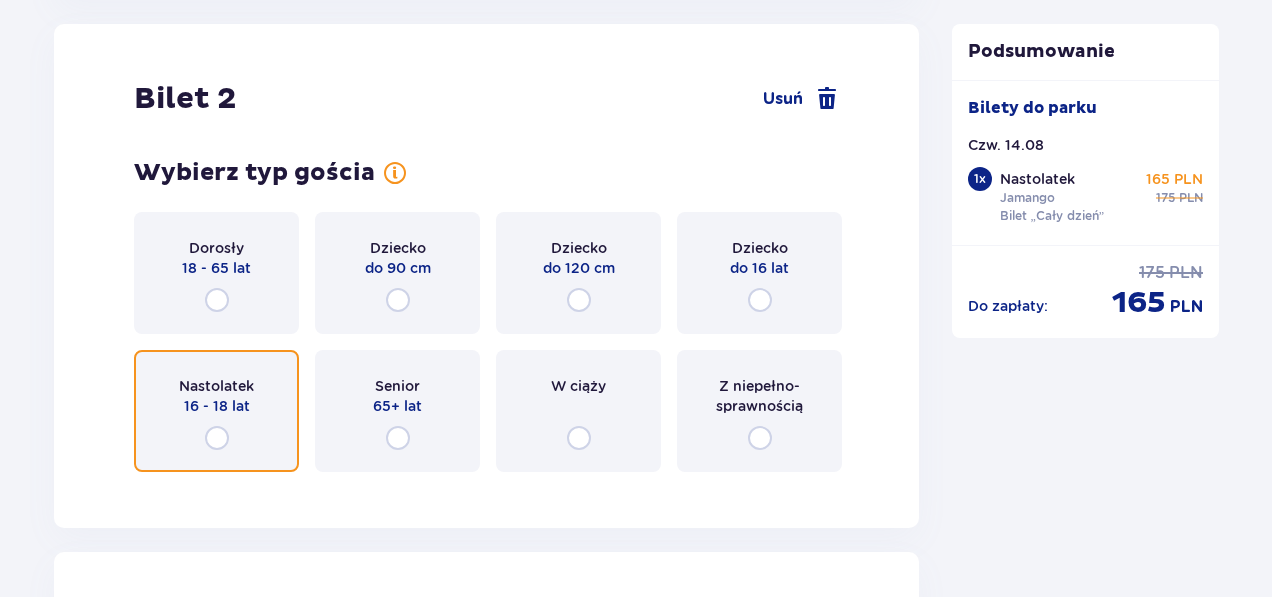 click at bounding box center (217, 438) 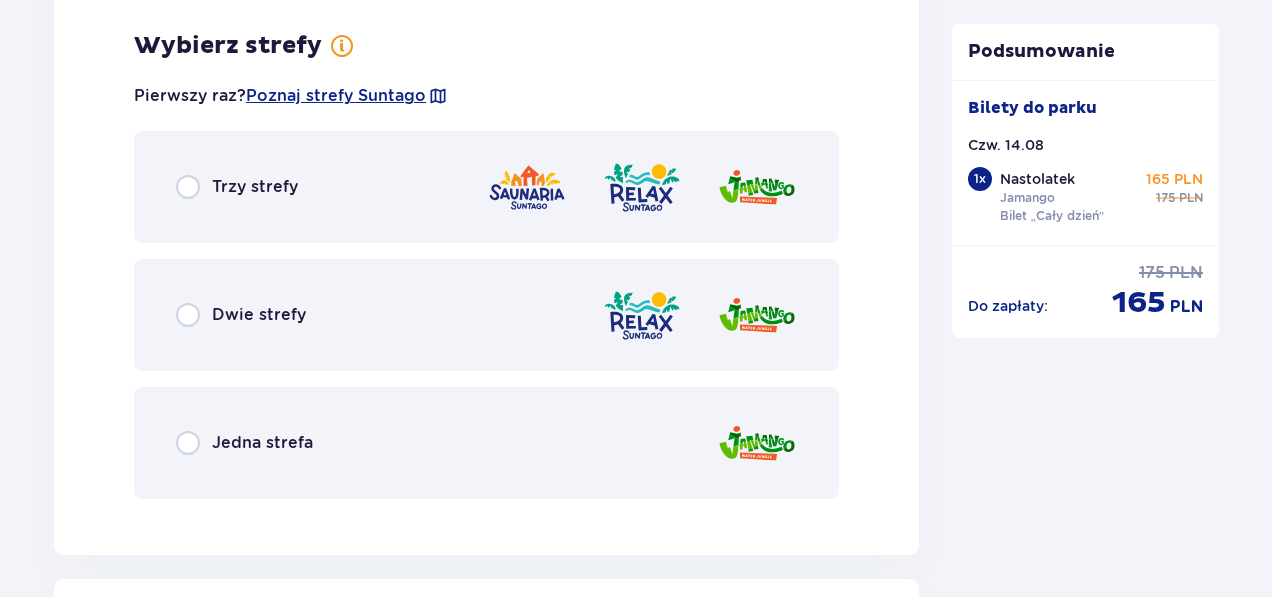 scroll, scrollTop: 3009, scrollLeft: 0, axis: vertical 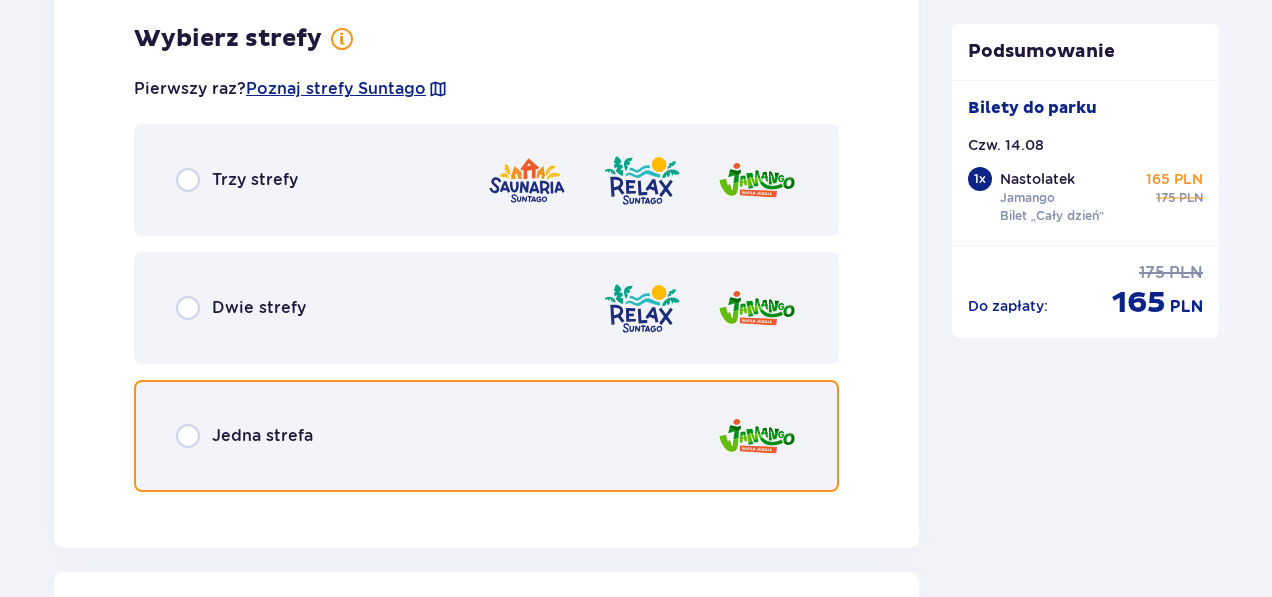 click at bounding box center [188, 436] 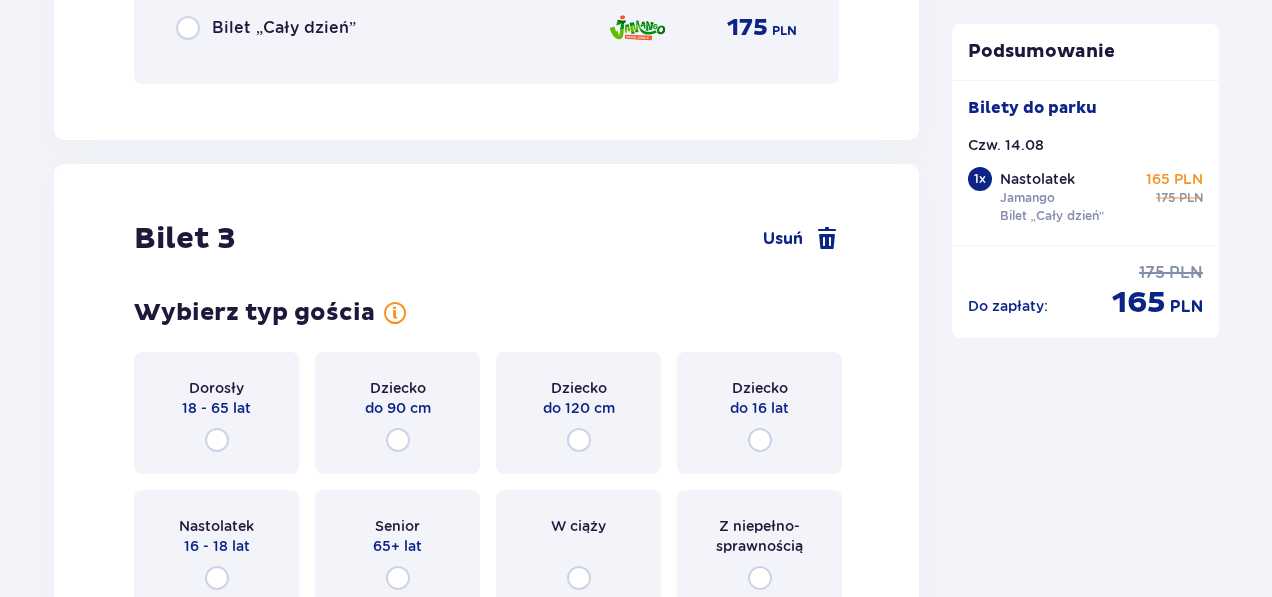 scroll, scrollTop: 4211, scrollLeft: 0, axis: vertical 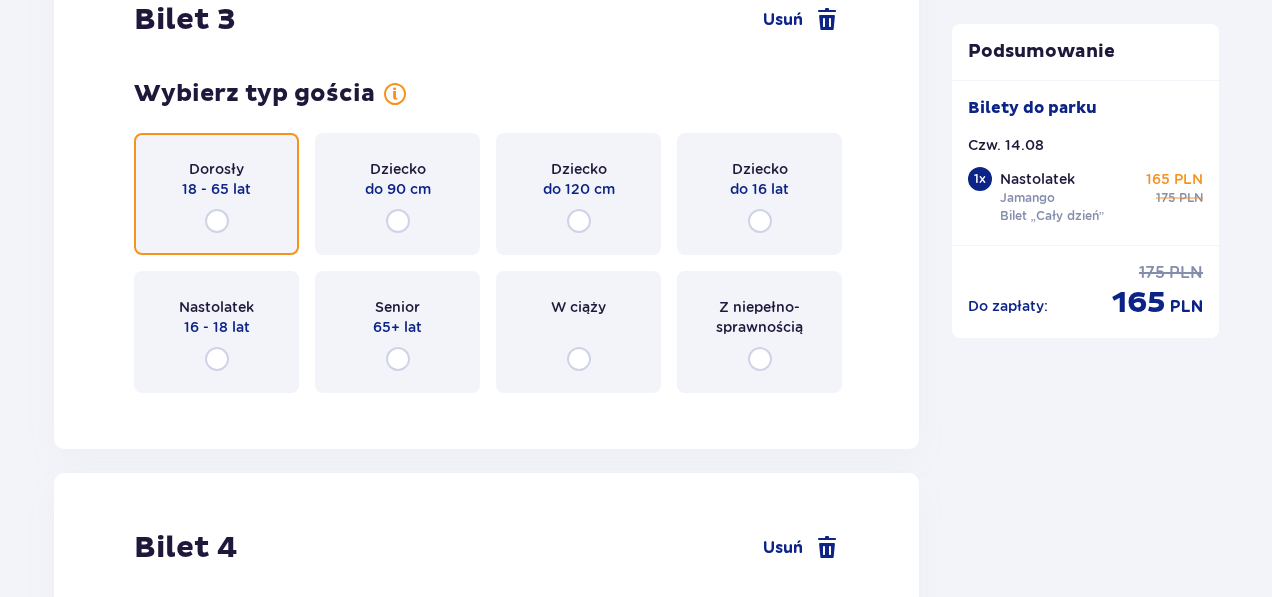 click at bounding box center (217, 221) 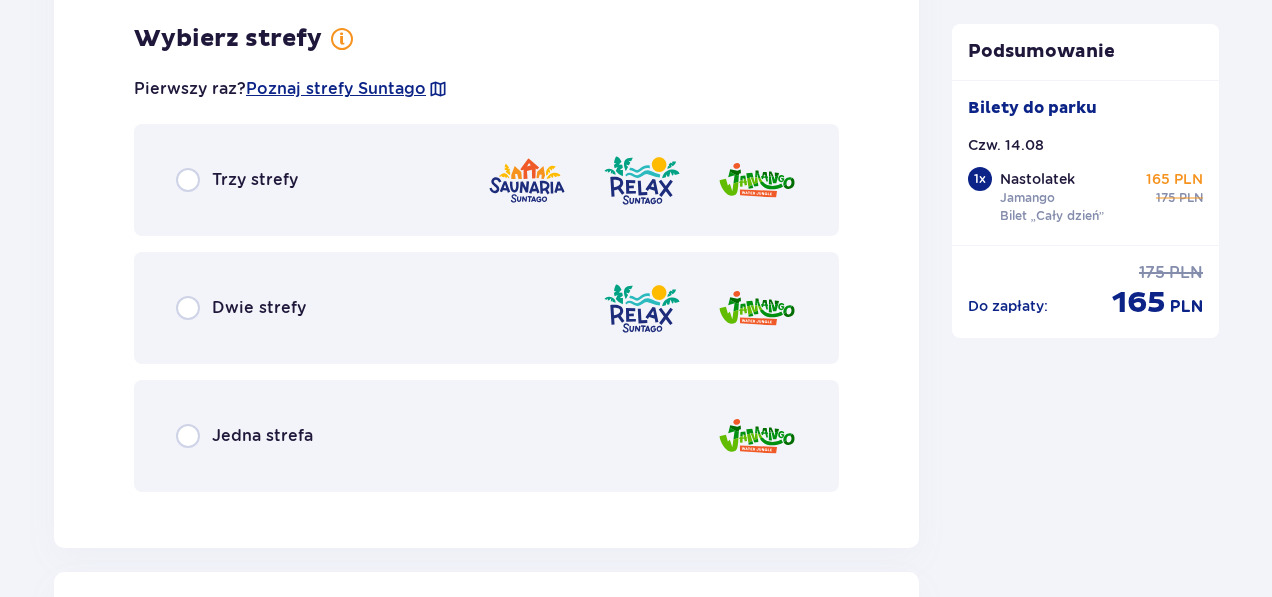 scroll, scrollTop: 4820, scrollLeft: 0, axis: vertical 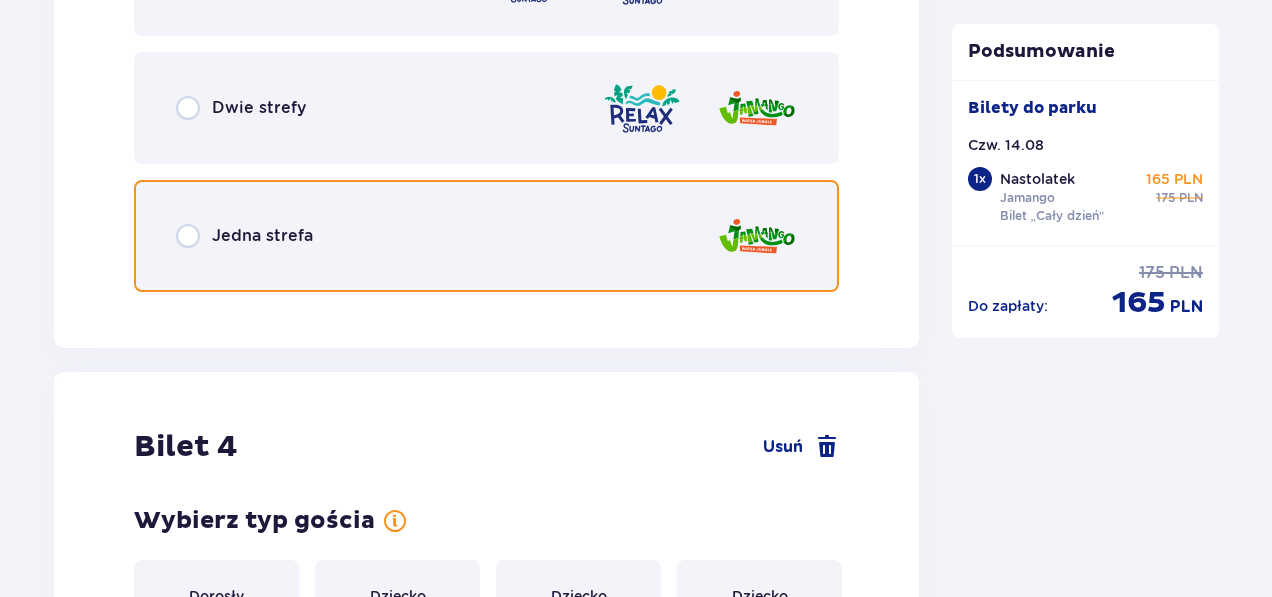 click at bounding box center (188, 236) 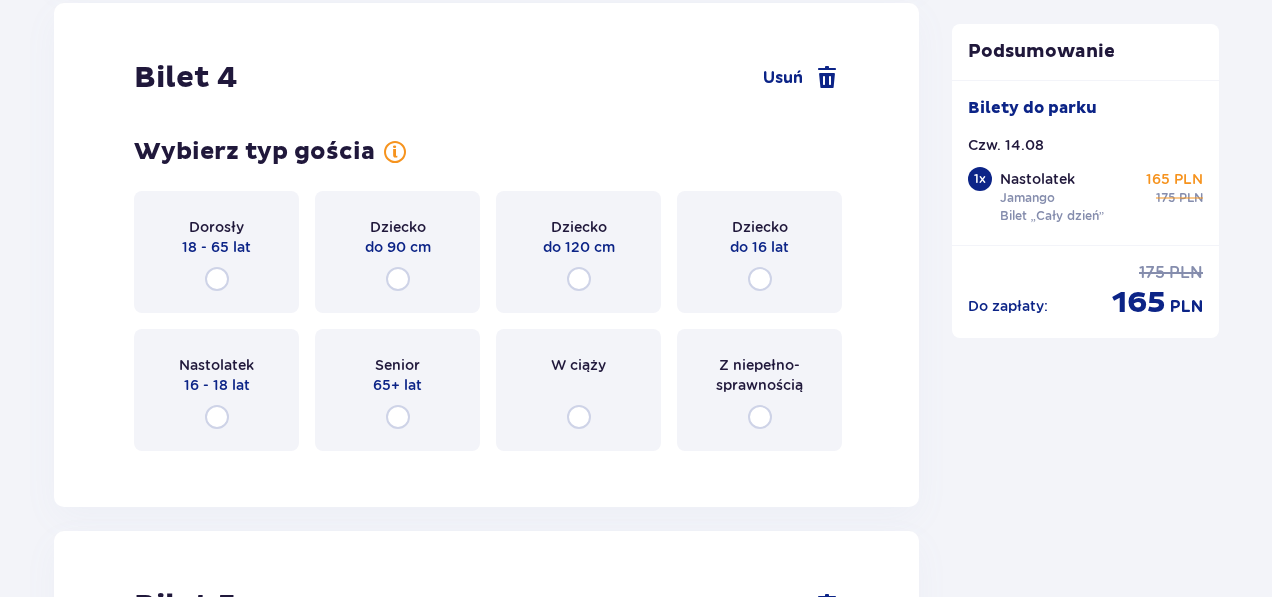 scroll, scrollTop: 5828, scrollLeft: 0, axis: vertical 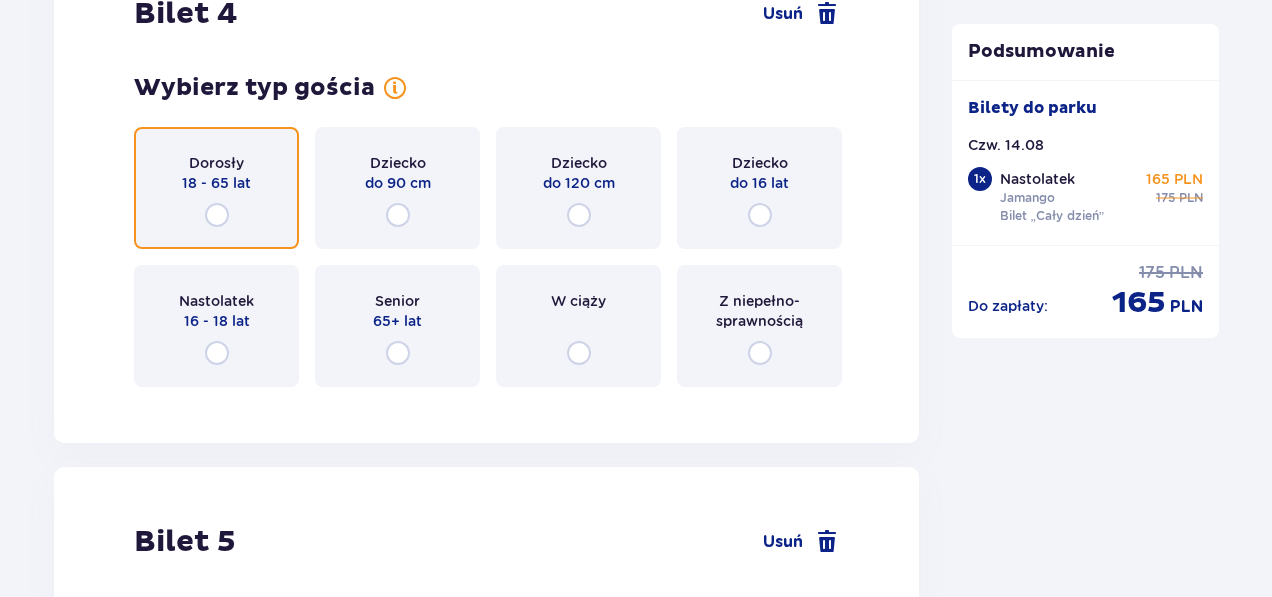 click at bounding box center [217, 215] 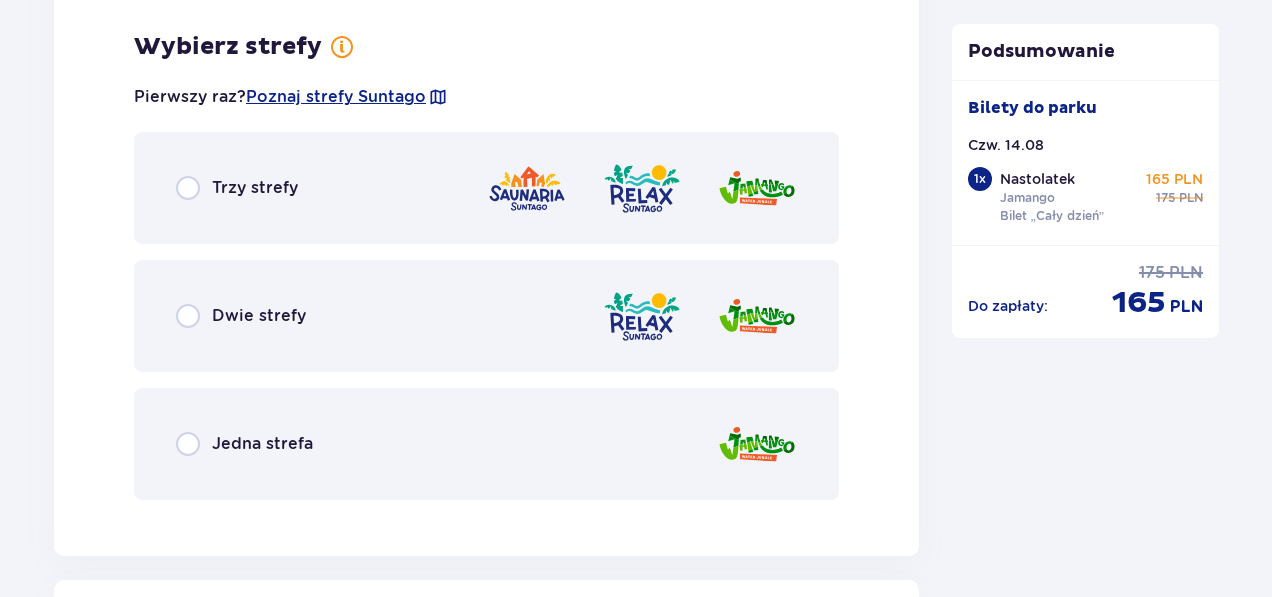 scroll, scrollTop: 6231, scrollLeft: 0, axis: vertical 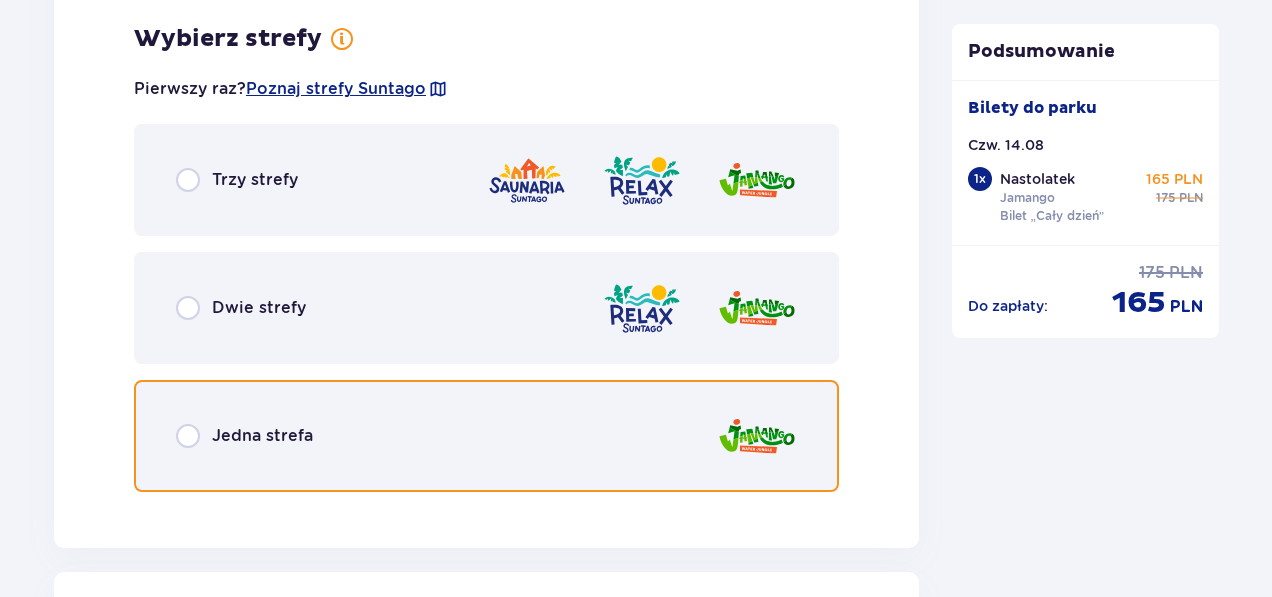 click at bounding box center (188, 436) 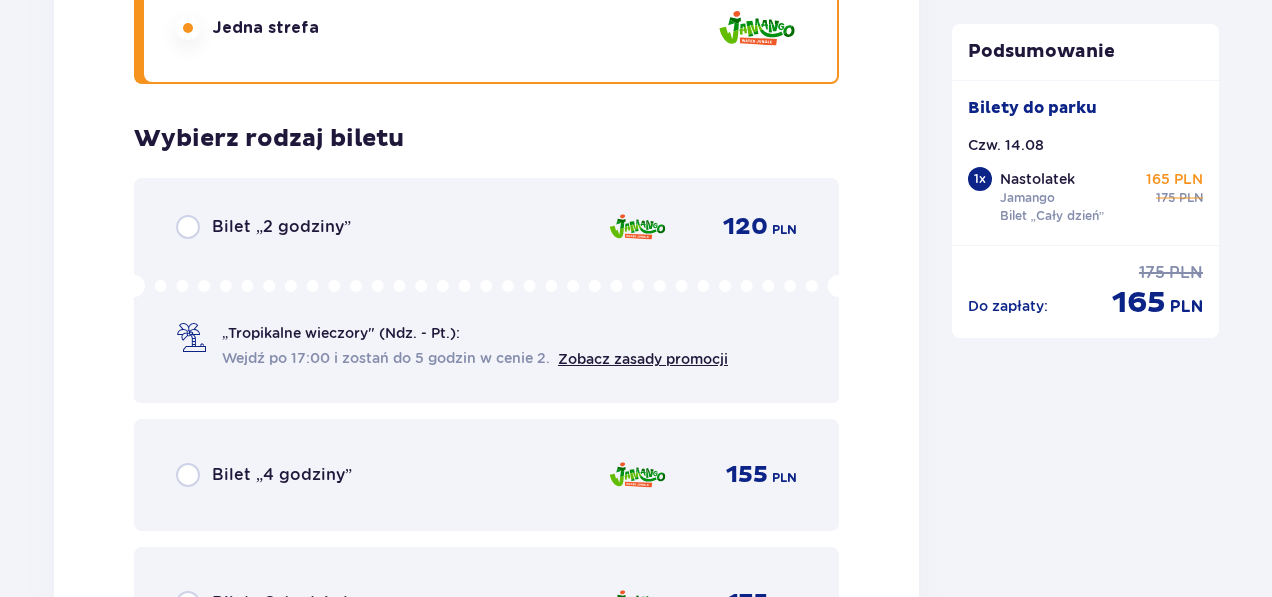 scroll, scrollTop: 6839, scrollLeft: 0, axis: vertical 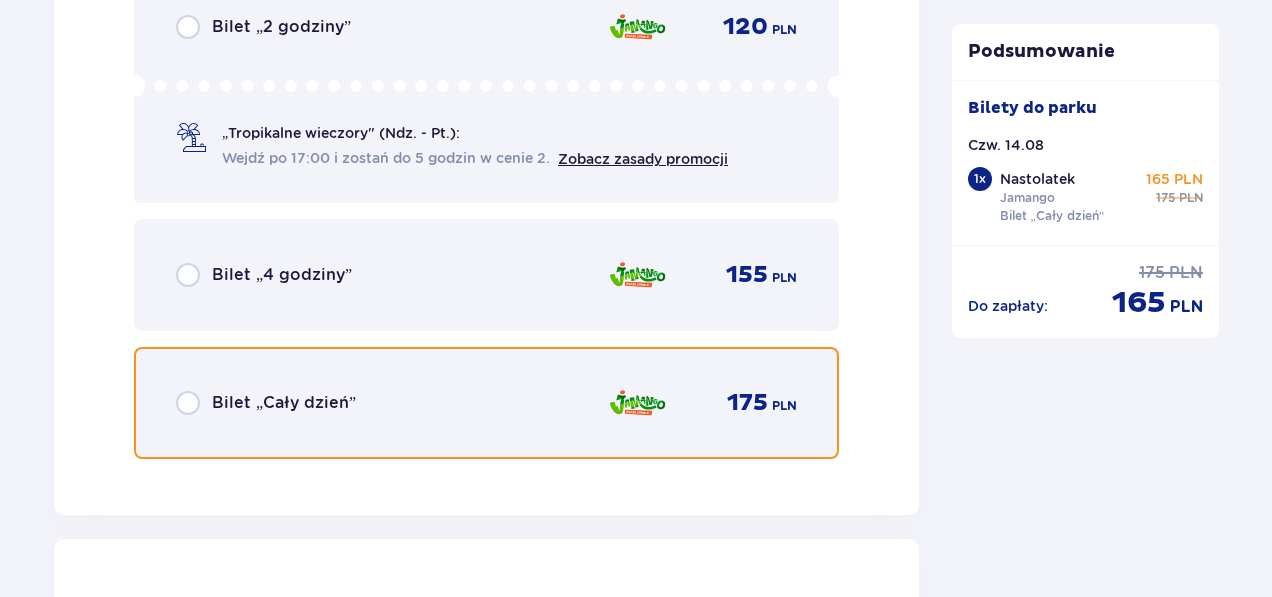 click at bounding box center (188, 403) 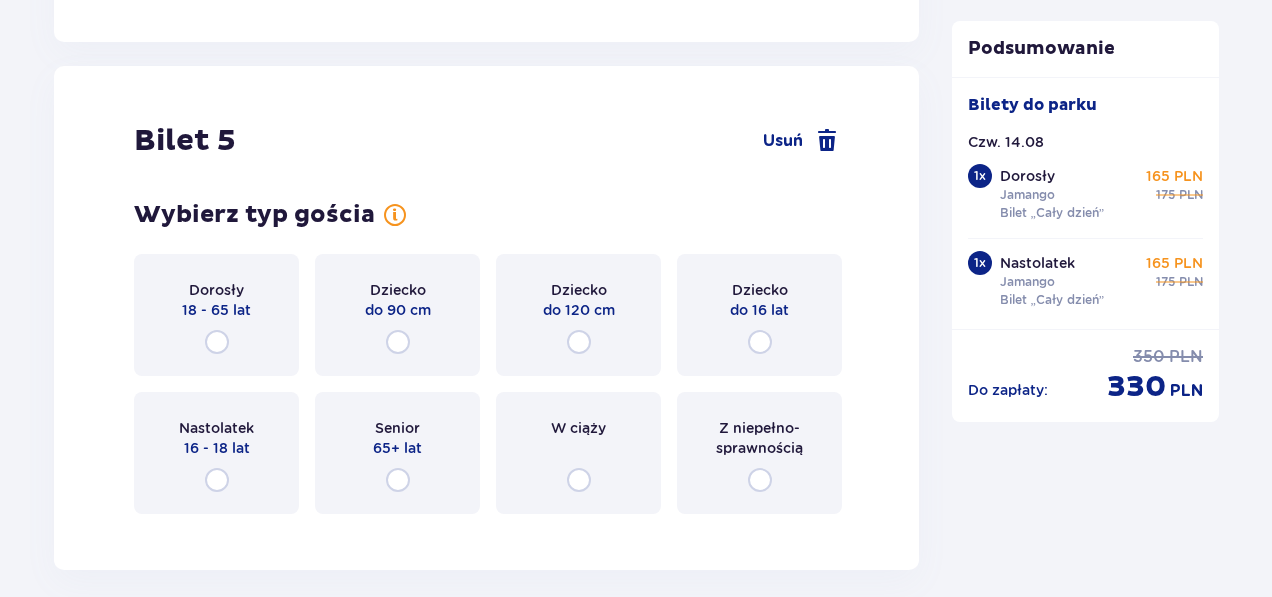 scroll, scrollTop: 7321, scrollLeft: 0, axis: vertical 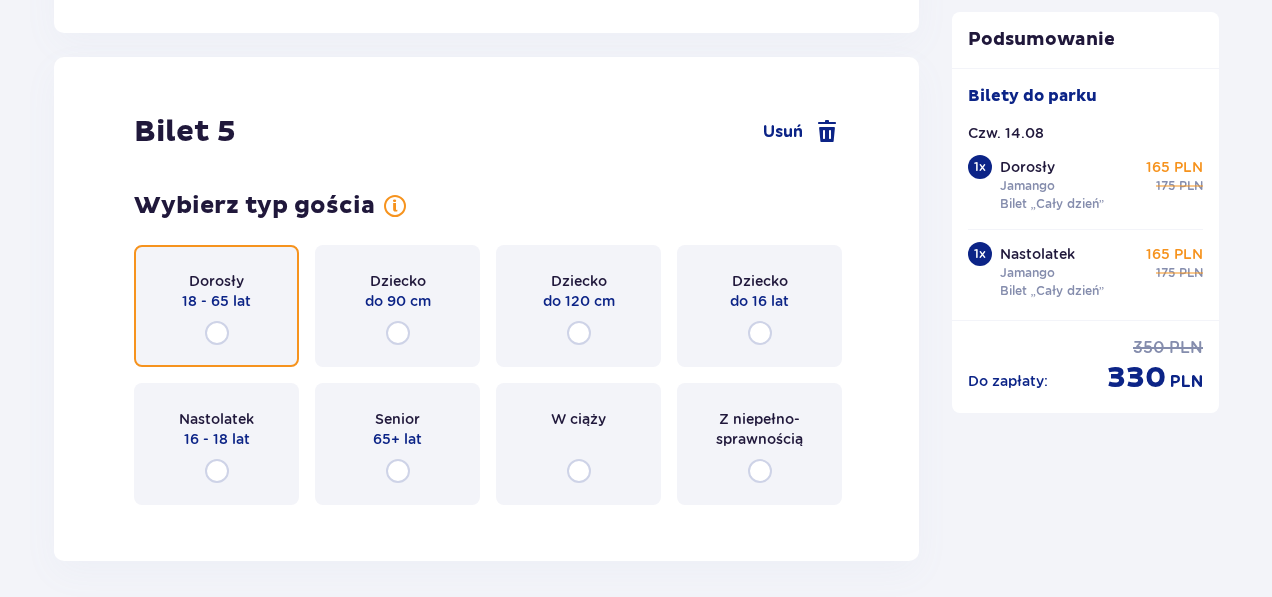 click at bounding box center (217, 333) 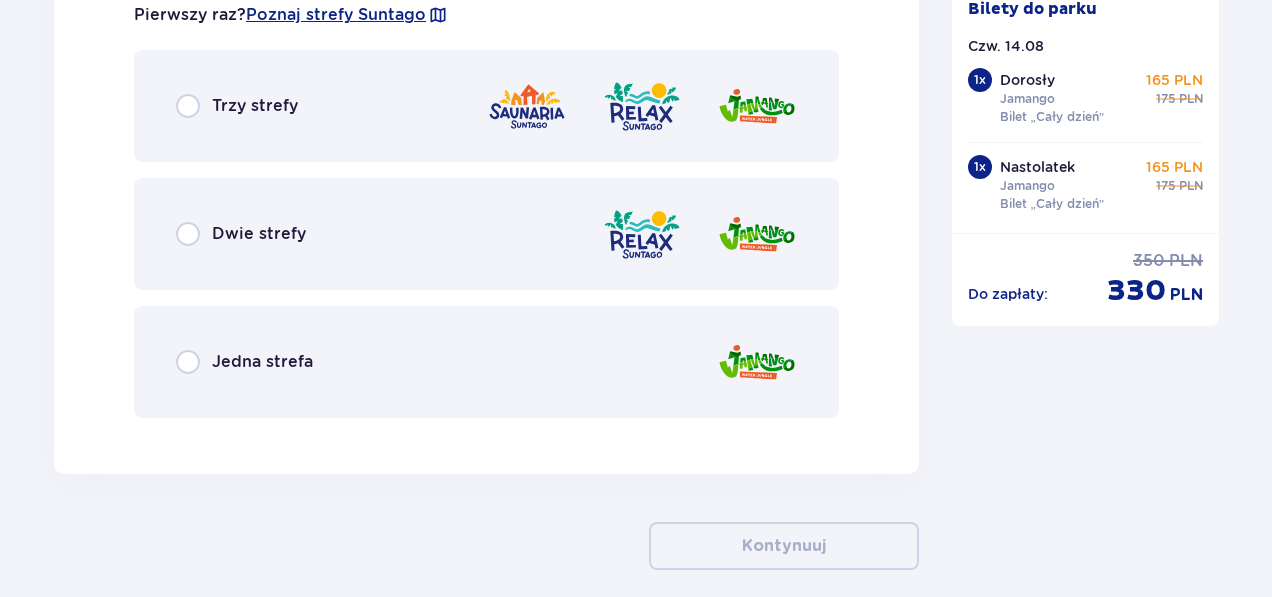 scroll, scrollTop: 8008, scrollLeft: 0, axis: vertical 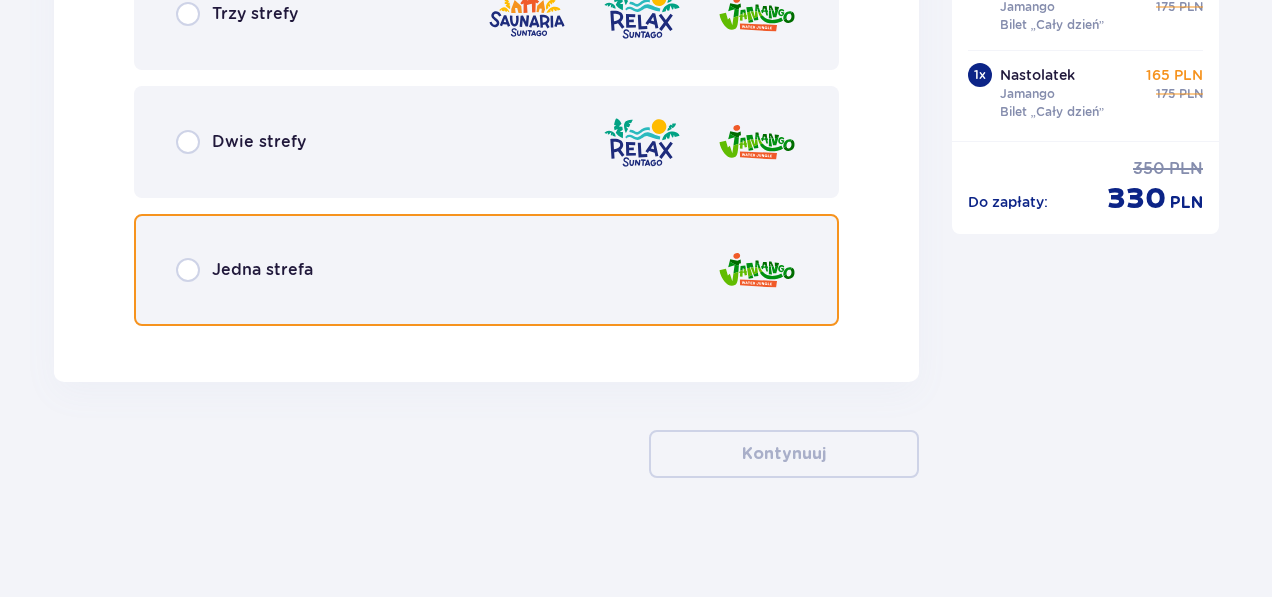 click at bounding box center [188, 270] 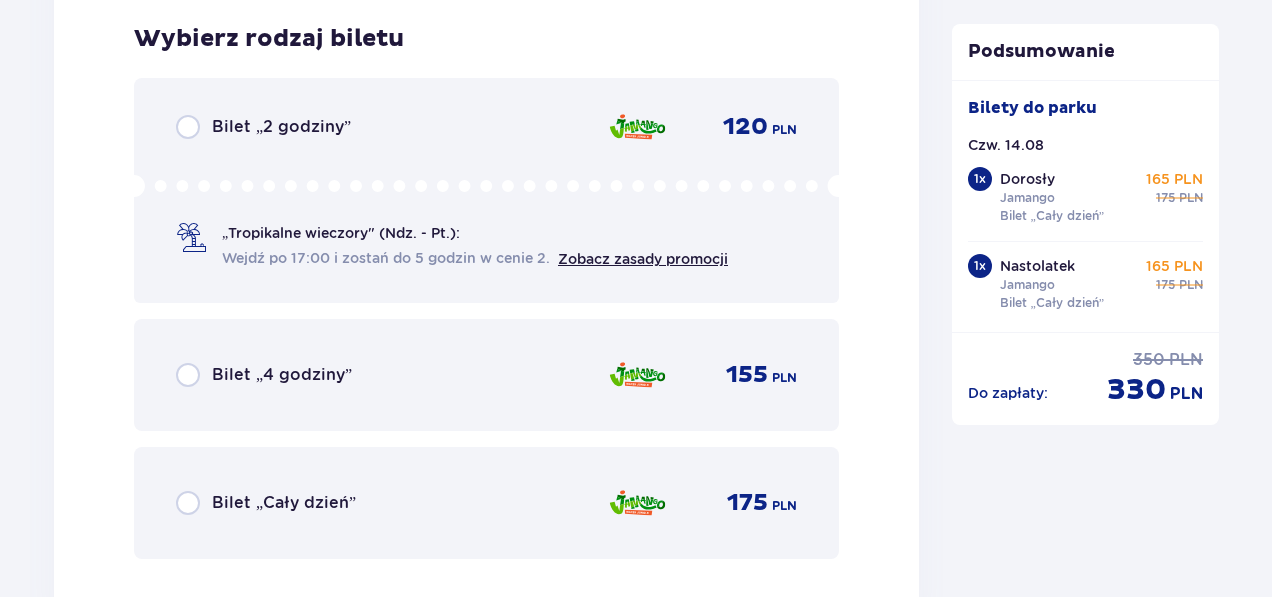 scroll, scrollTop: 8584, scrollLeft: 0, axis: vertical 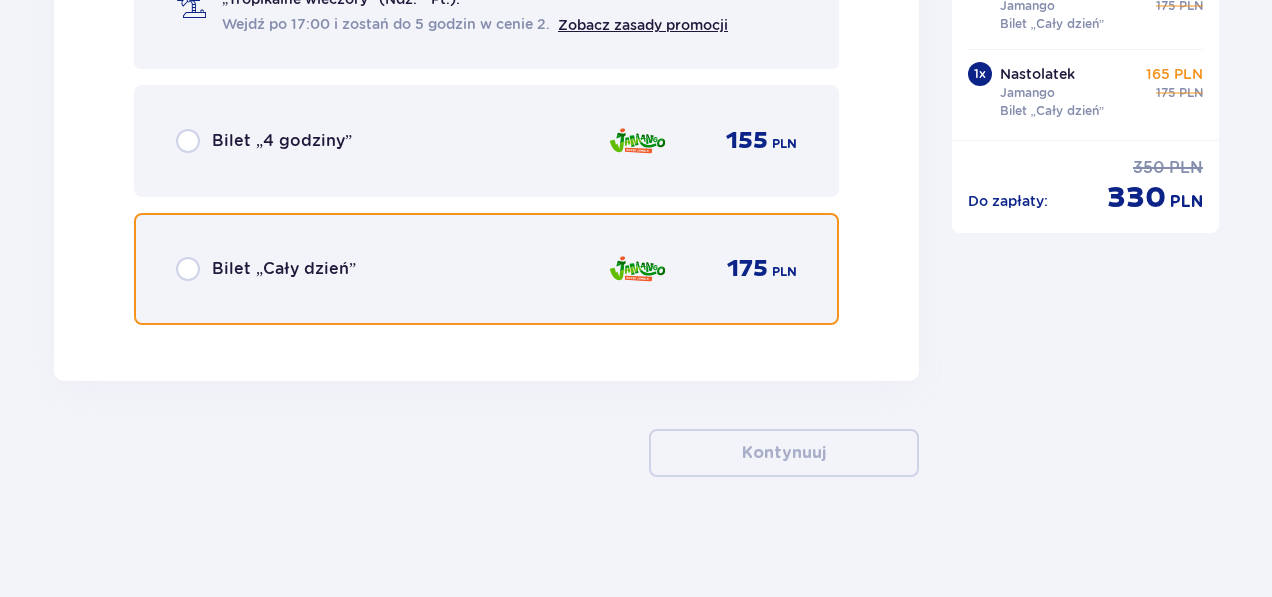 click at bounding box center [188, 269] 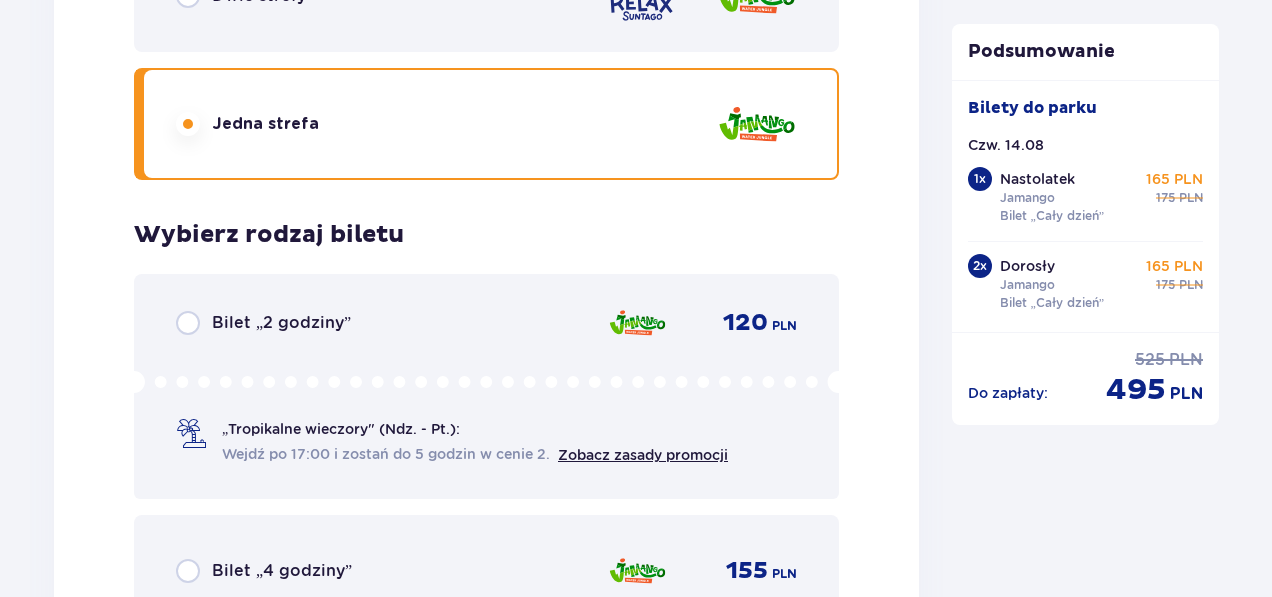 scroll, scrollTop: 3621, scrollLeft: 0, axis: vertical 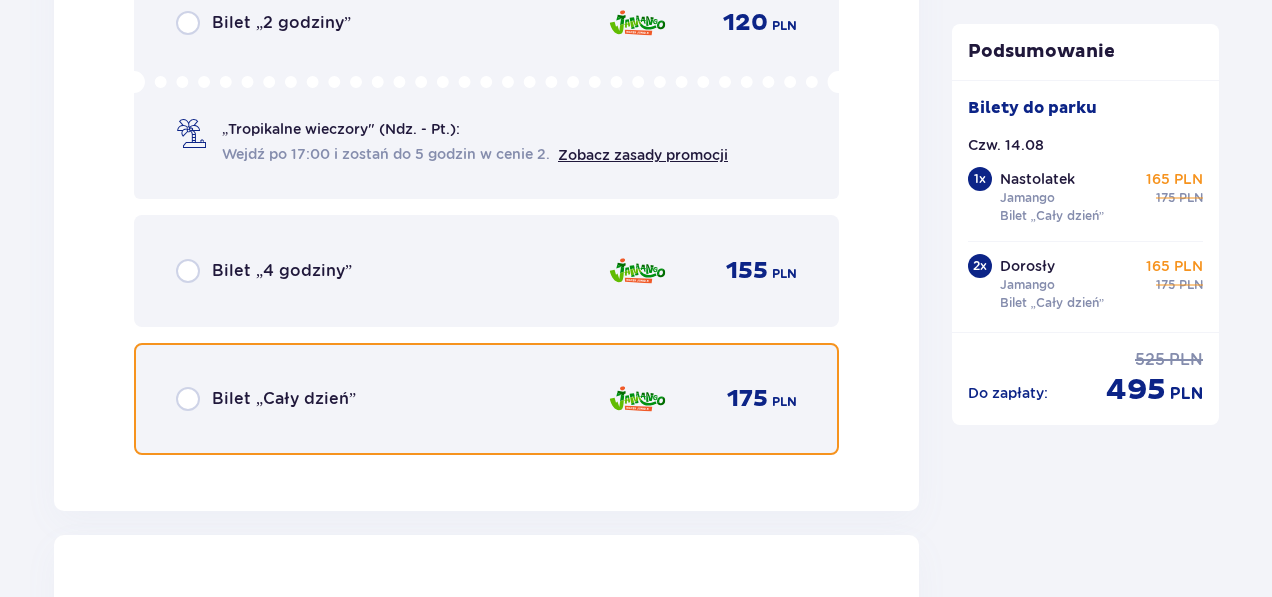 click at bounding box center [188, 399] 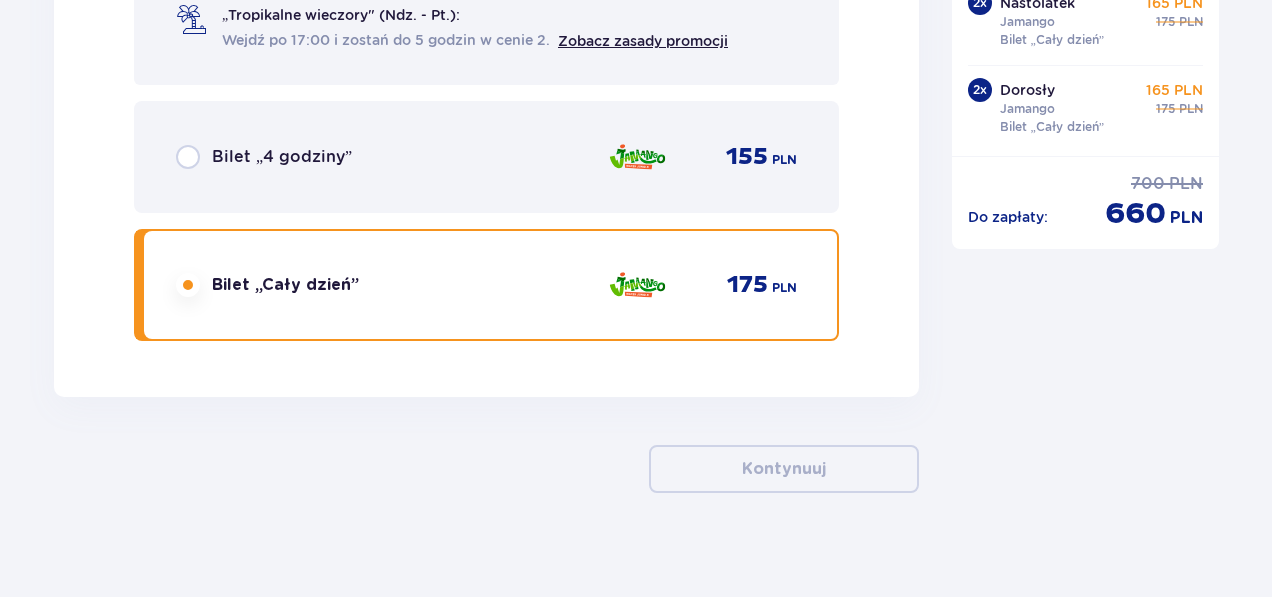 scroll, scrollTop: 8584, scrollLeft: 0, axis: vertical 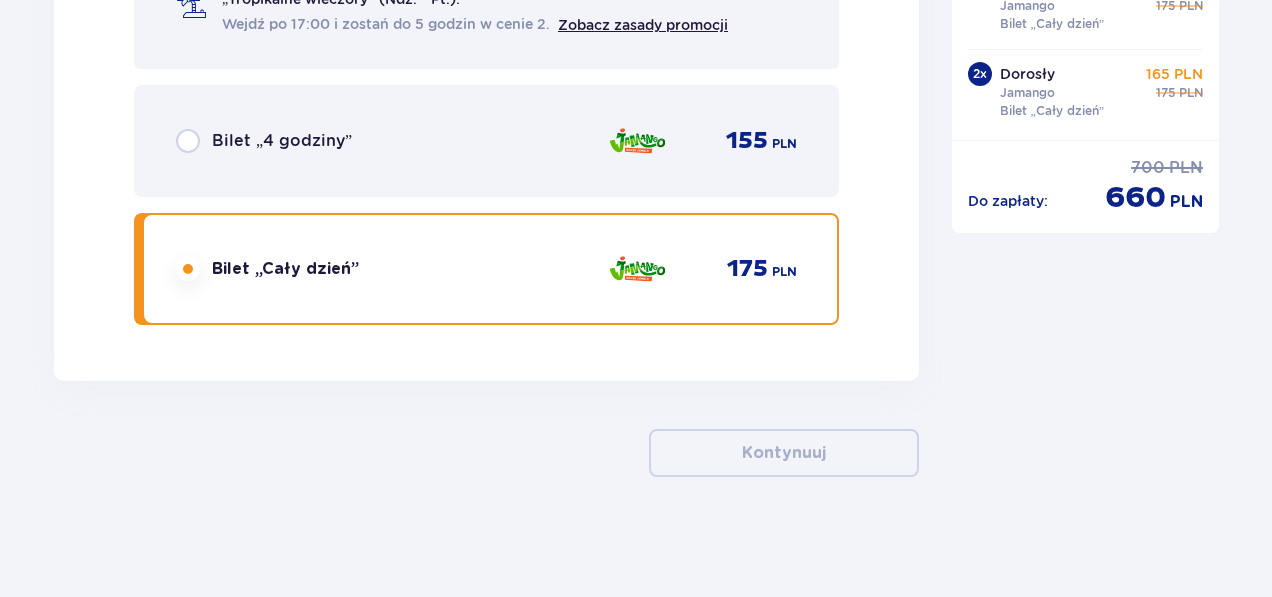 click on "Kontynuuj" at bounding box center [486, 453] 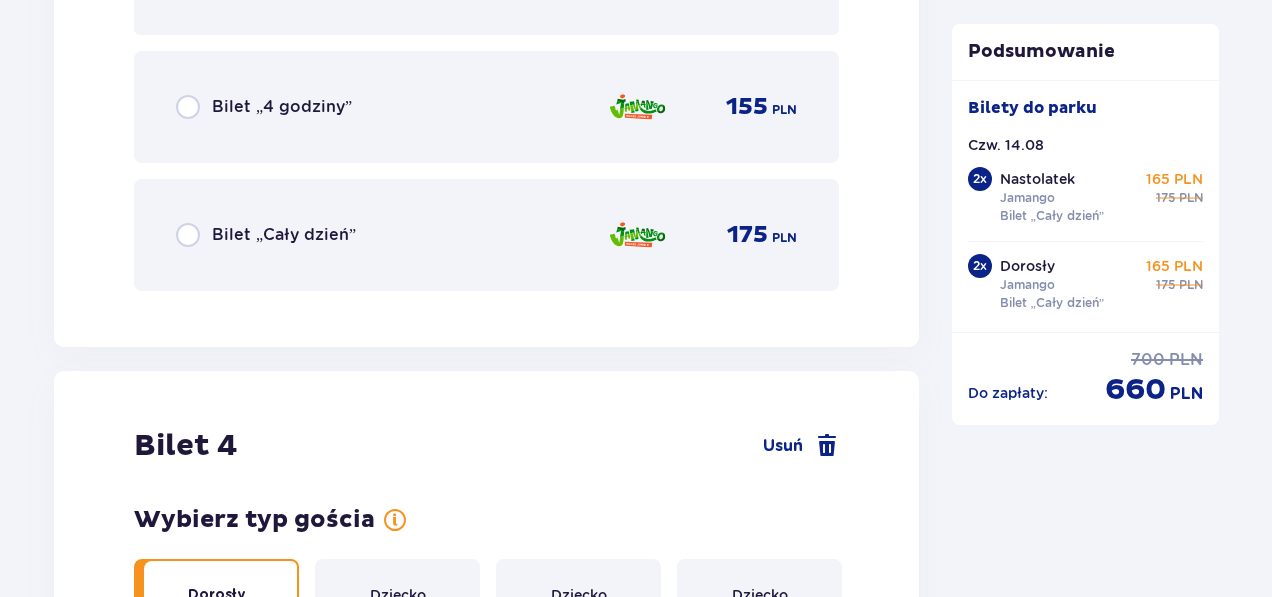 scroll, scrollTop: 5284, scrollLeft: 0, axis: vertical 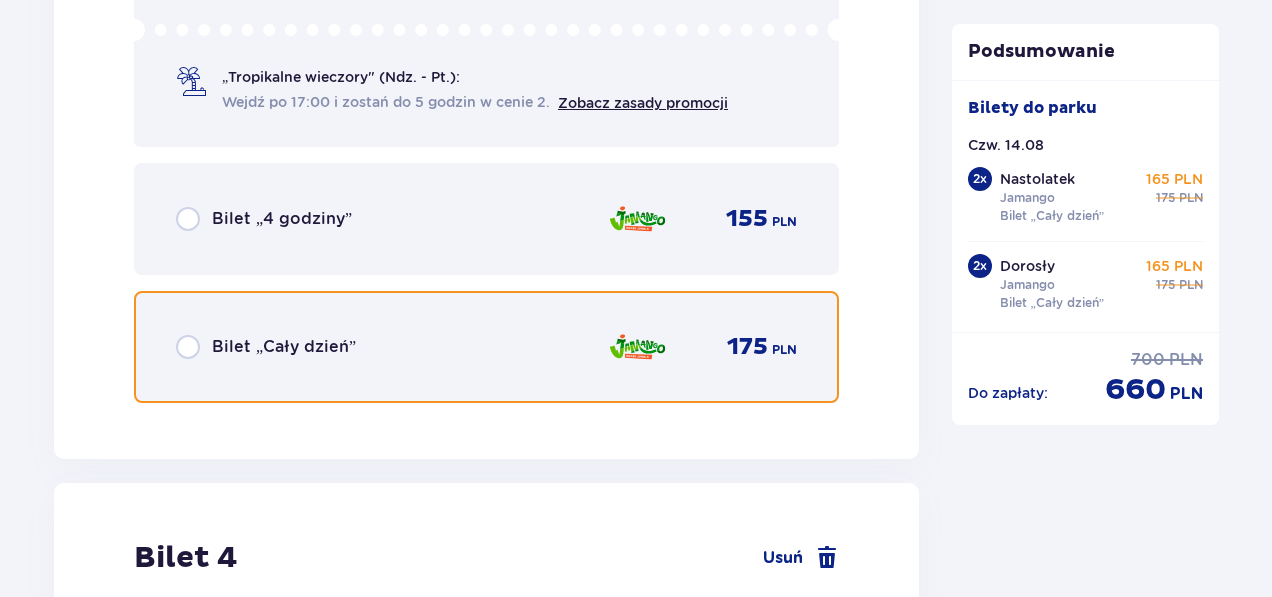 click at bounding box center (188, 347) 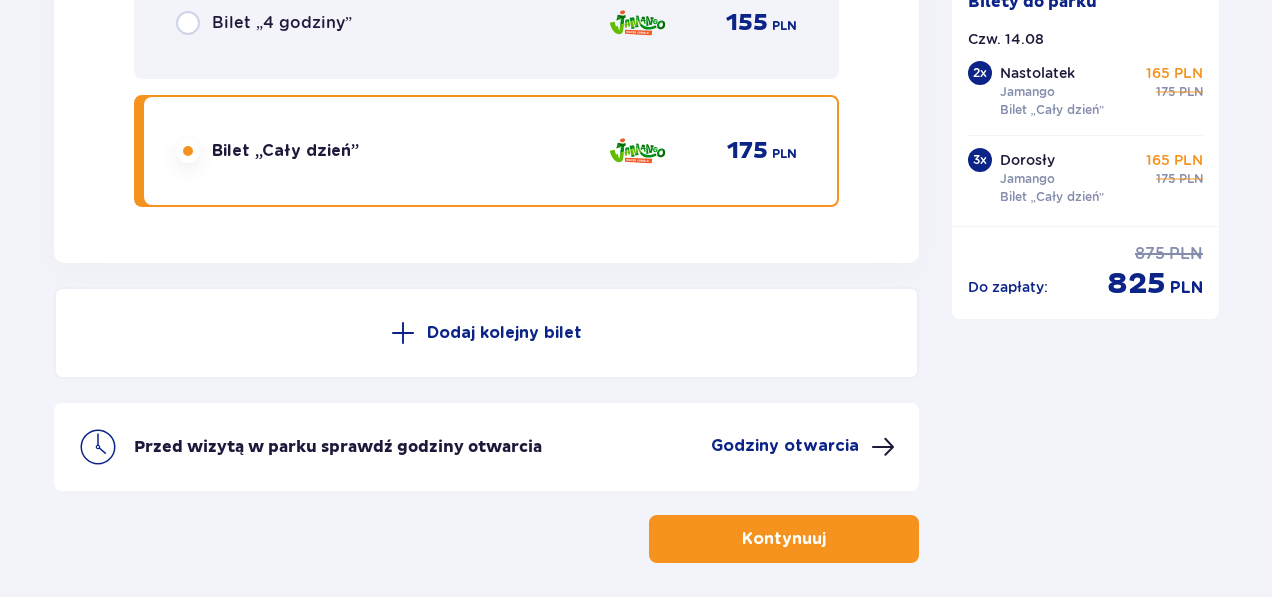 scroll, scrollTop: 8788, scrollLeft: 0, axis: vertical 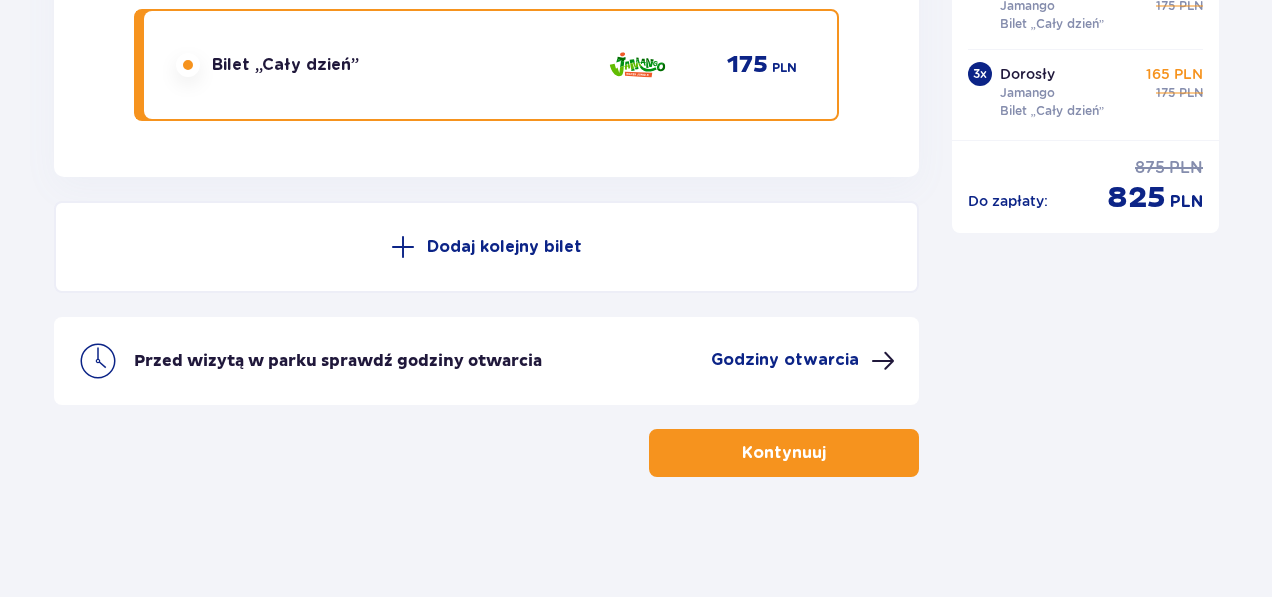 click on "Kontynuuj" at bounding box center (784, 453) 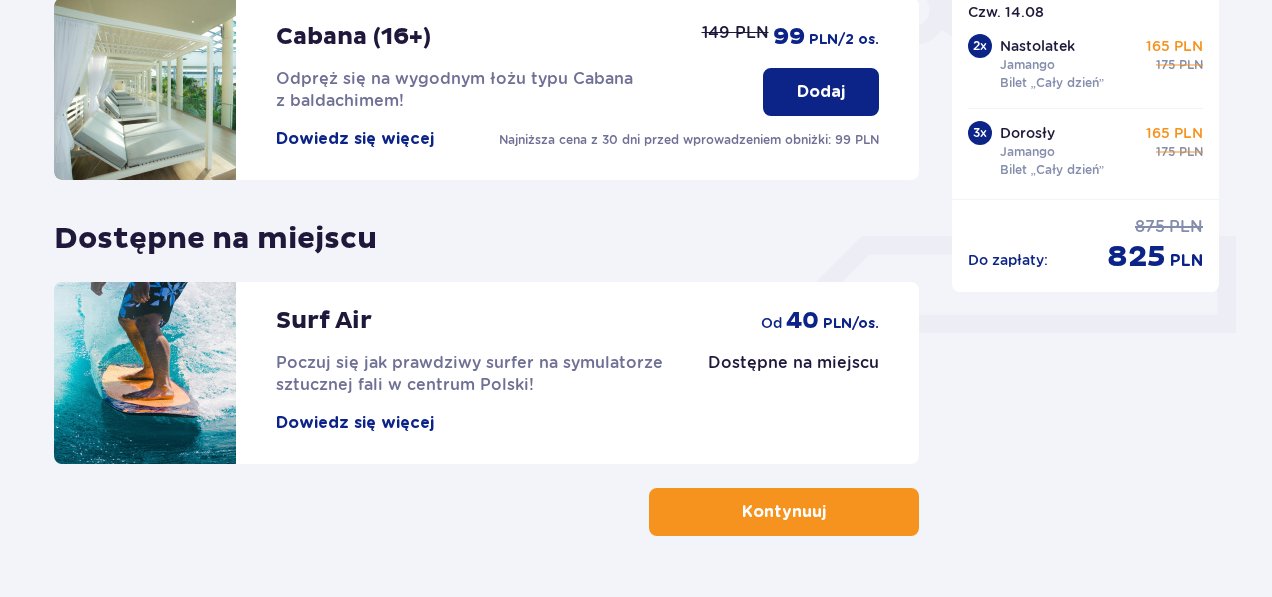 scroll, scrollTop: 758, scrollLeft: 0, axis: vertical 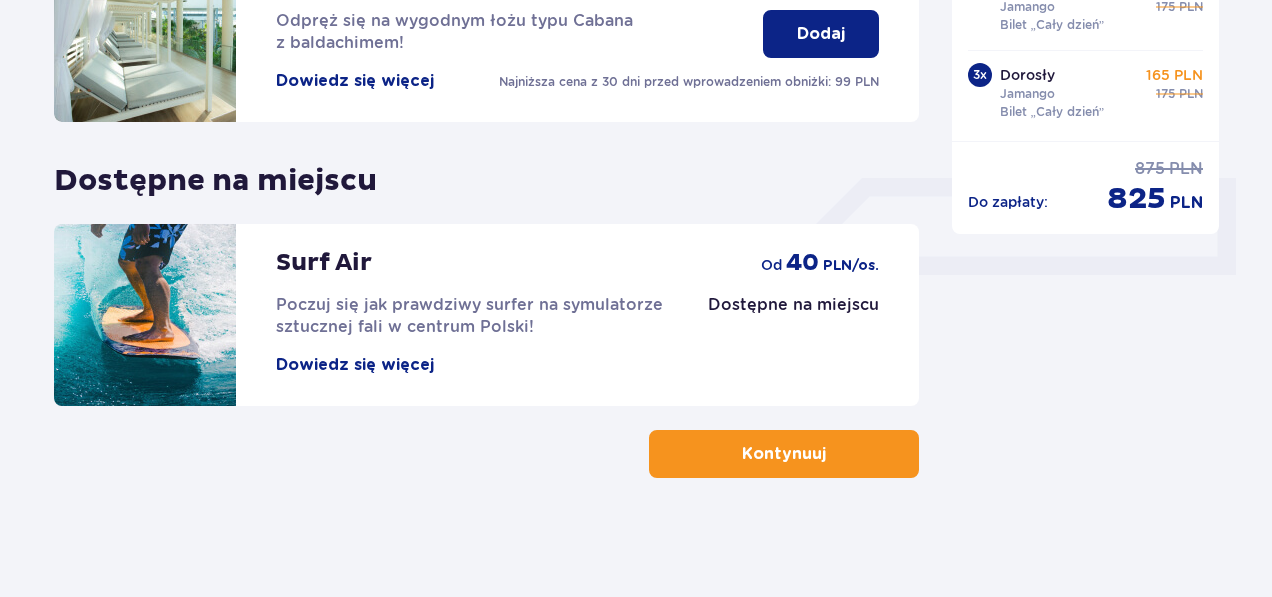 click on "Kontynuuj" at bounding box center [784, 454] 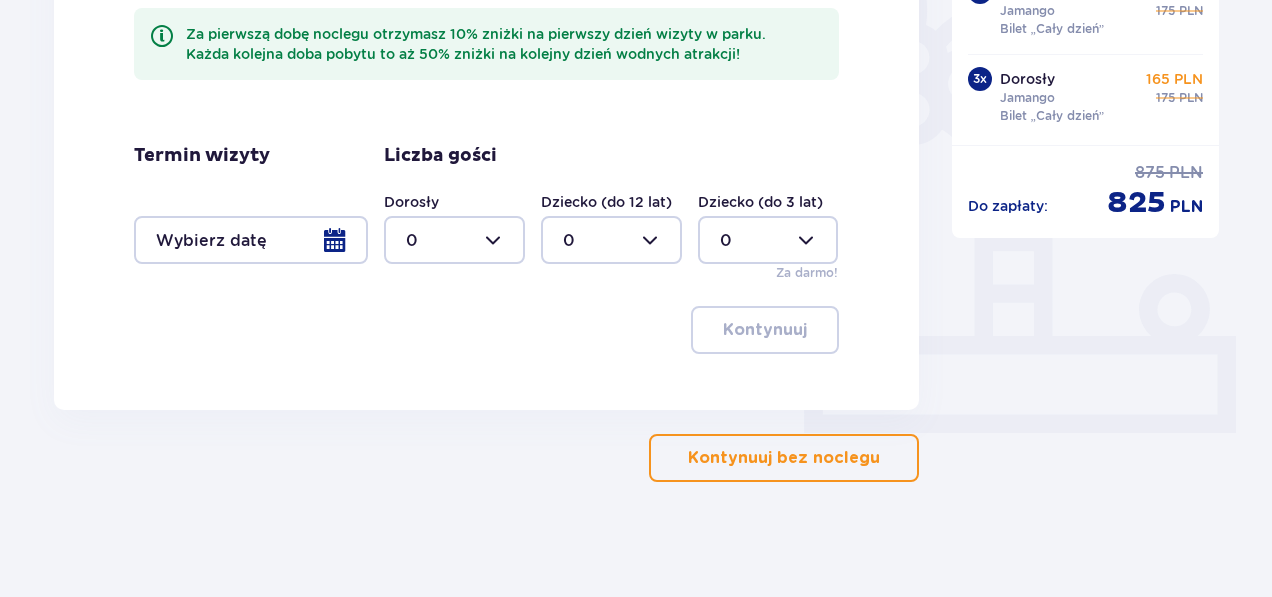 scroll, scrollTop: 604, scrollLeft: 0, axis: vertical 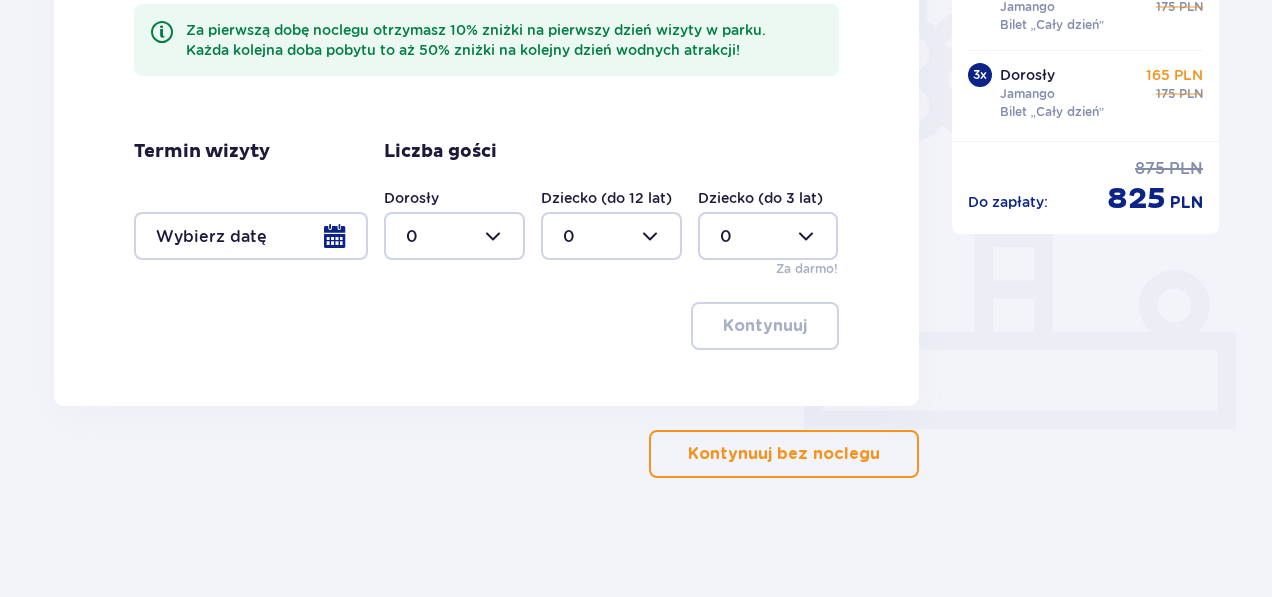 click on "Kontynuuj bez noclegu" at bounding box center [784, 454] 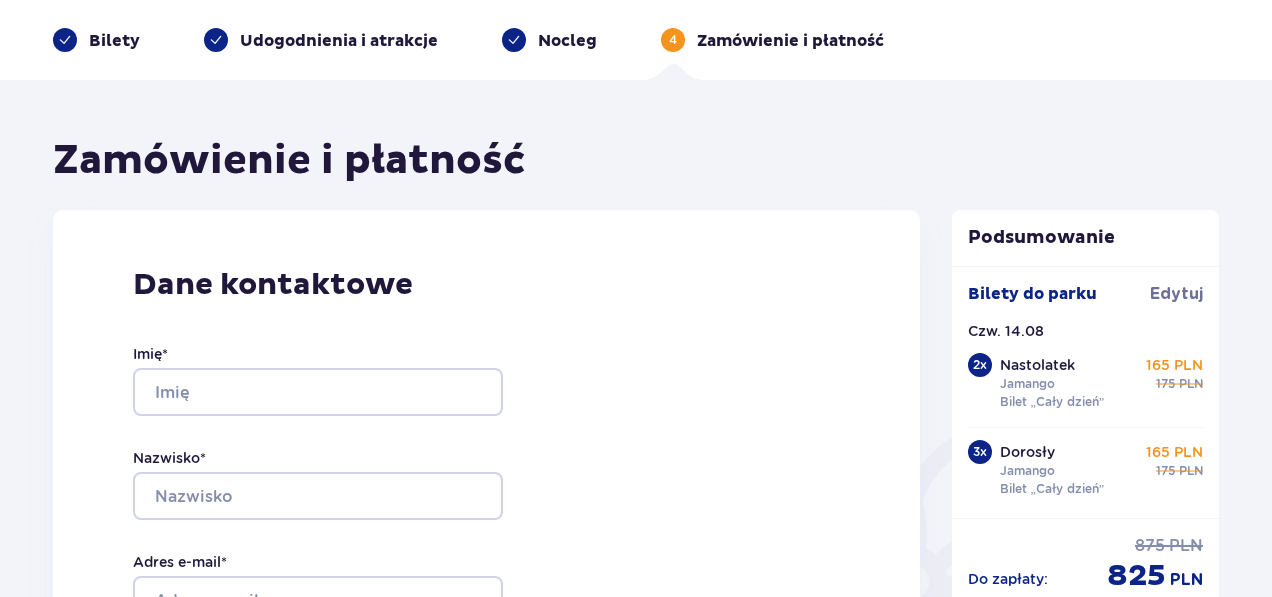 scroll, scrollTop: 0, scrollLeft: 0, axis: both 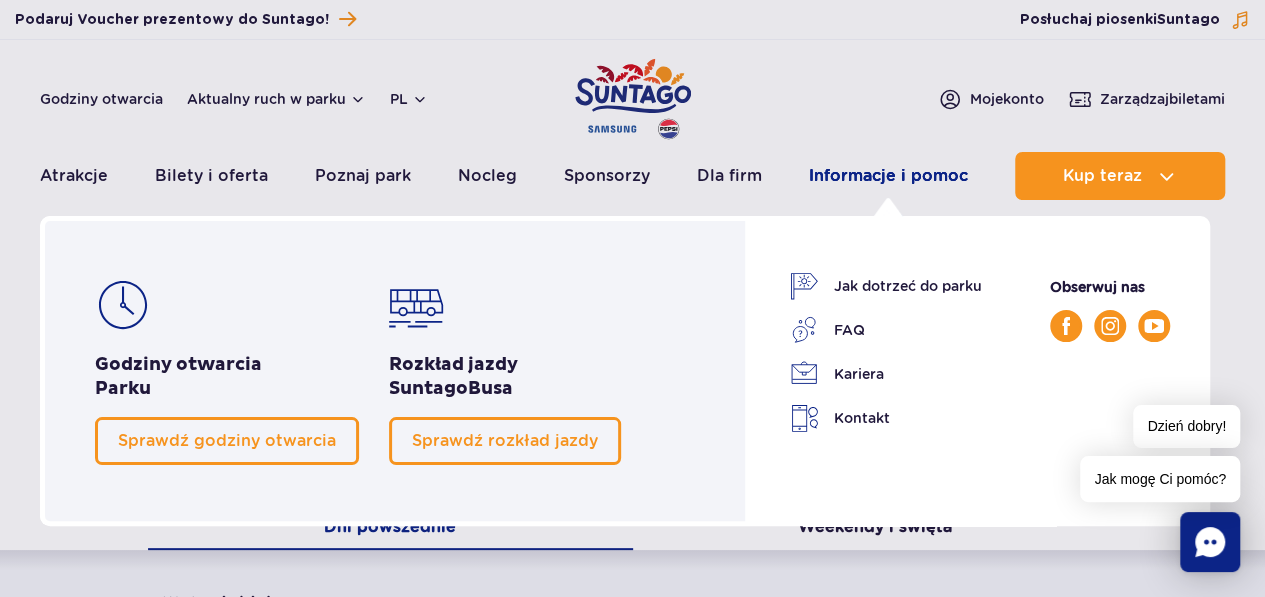 click on "Informacje i pomoc" at bounding box center (888, 176) 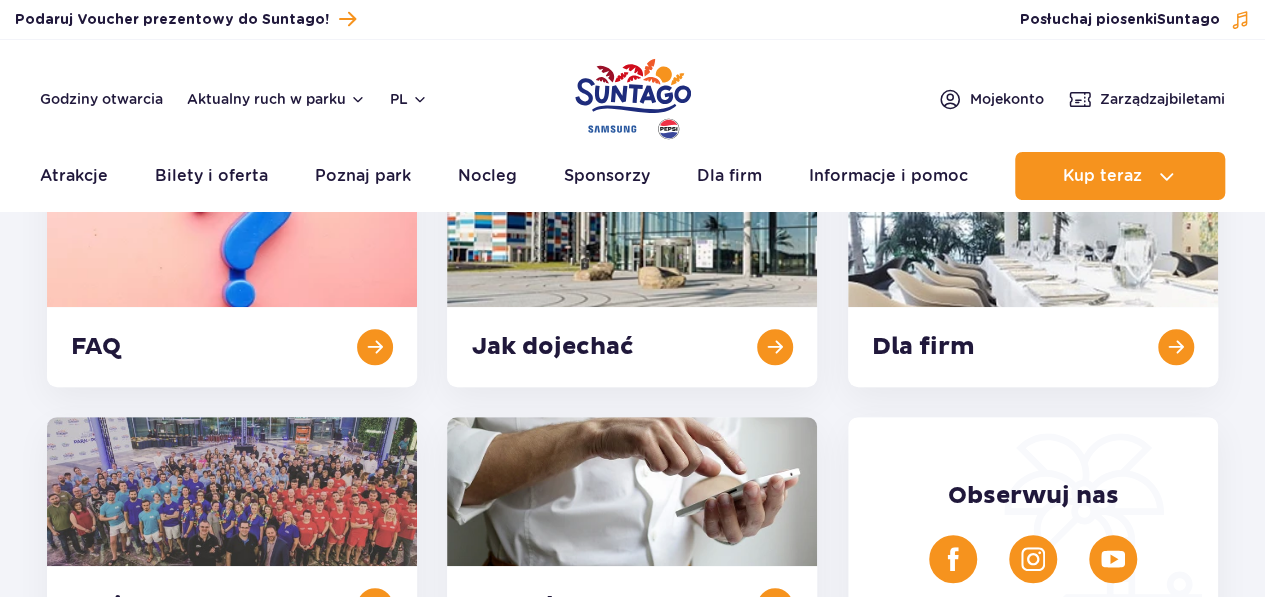 scroll, scrollTop: 0, scrollLeft: 0, axis: both 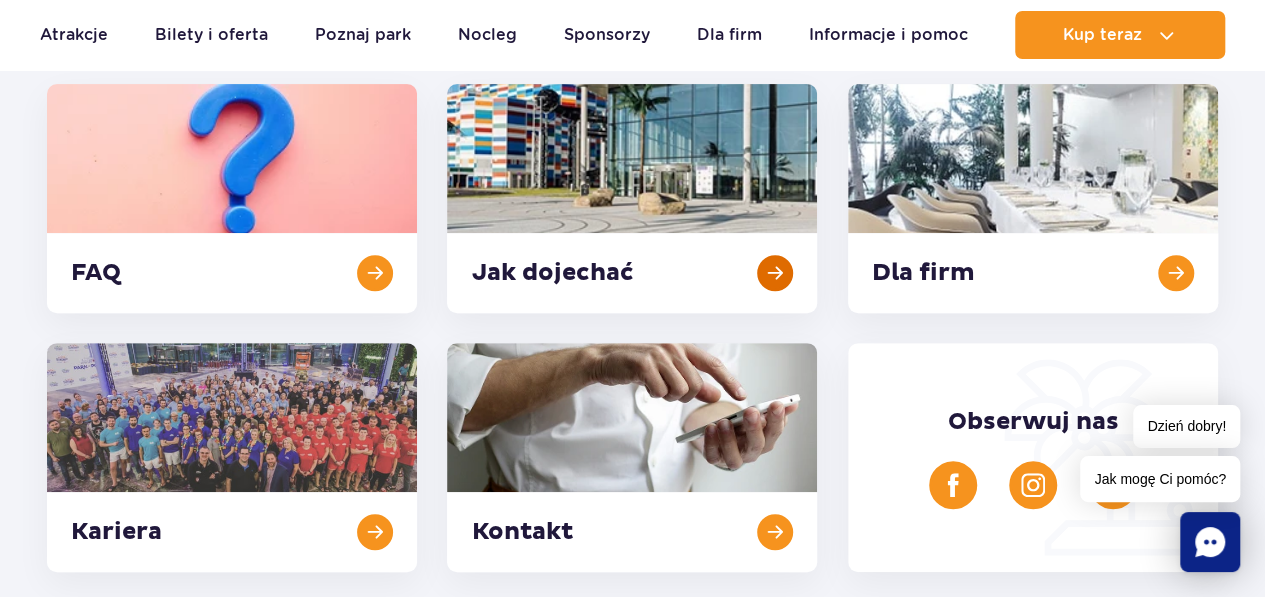 click at bounding box center (632, 198) 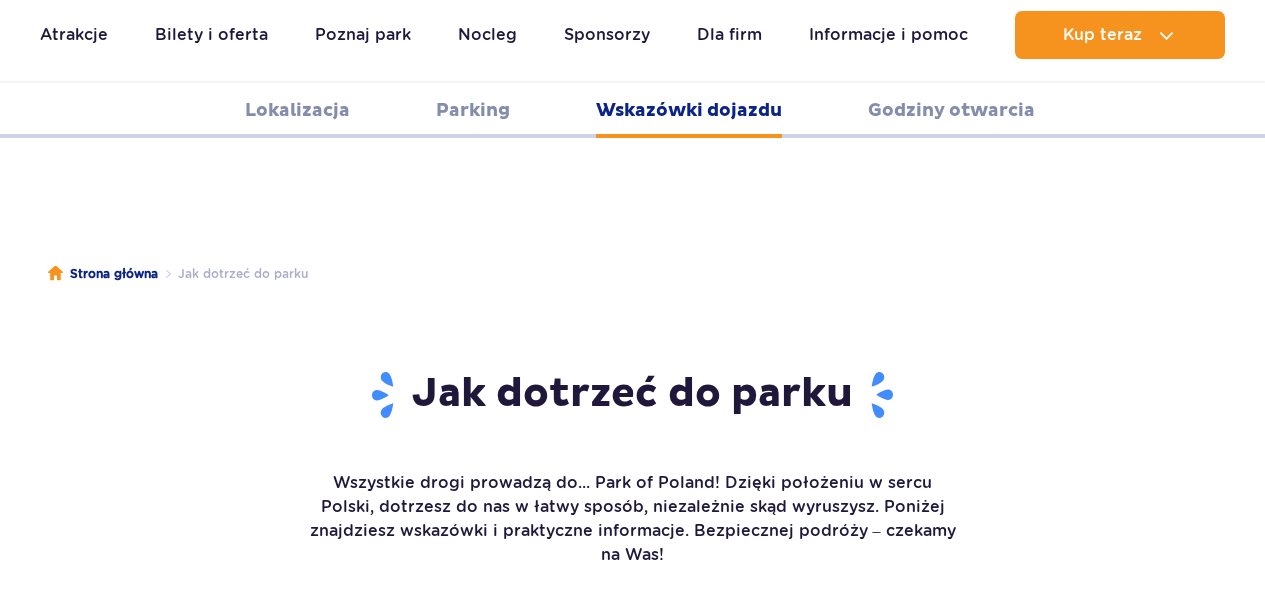 scroll, scrollTop: 2661, scrollLeft: 0, axis: vertical 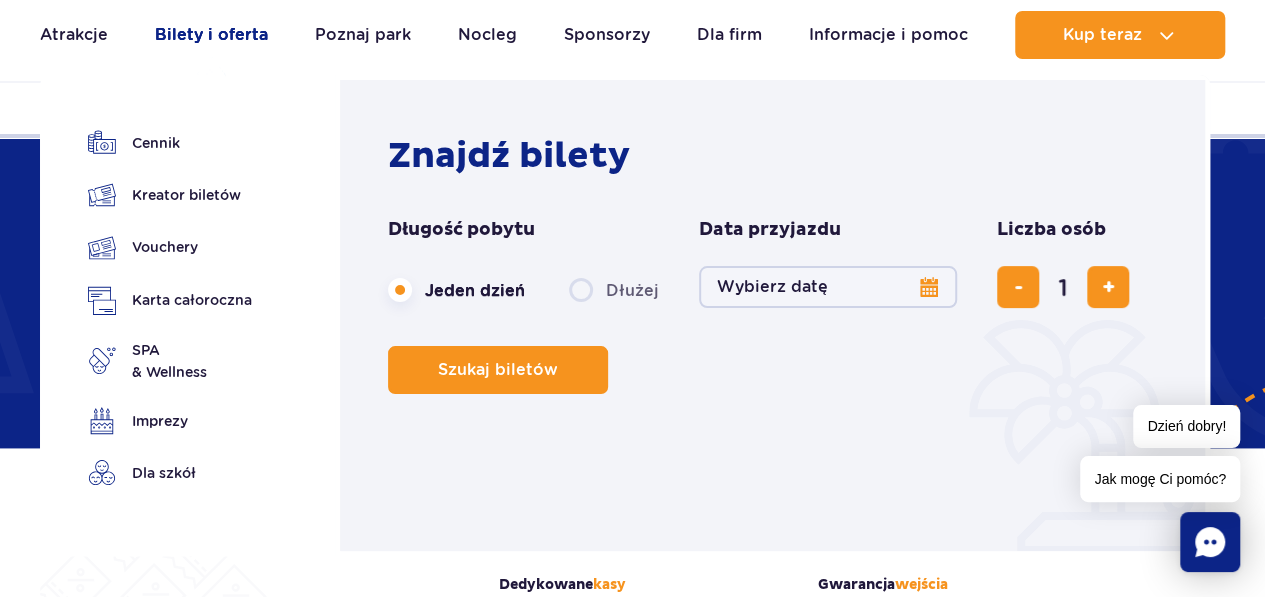 click on "Bilety i oferta" at bounding box center (211, 35) 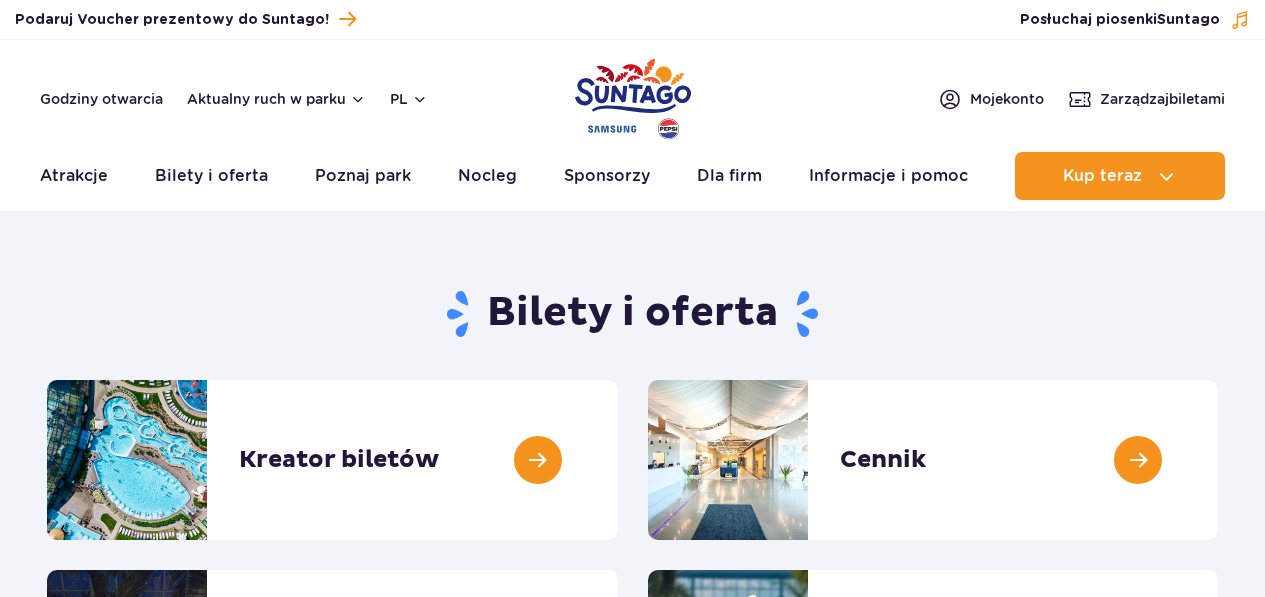 scroll, scrollTop: 0, scrollLeft: 0, axis: both 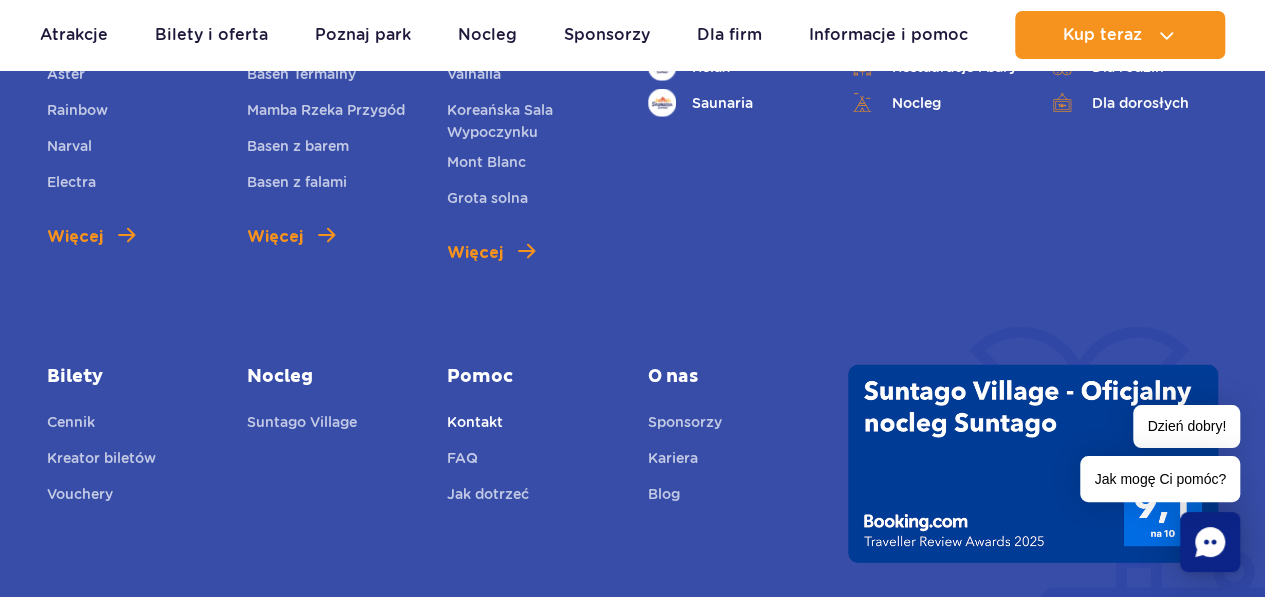 click on "Kontakt" at bounding box center (475, 425) 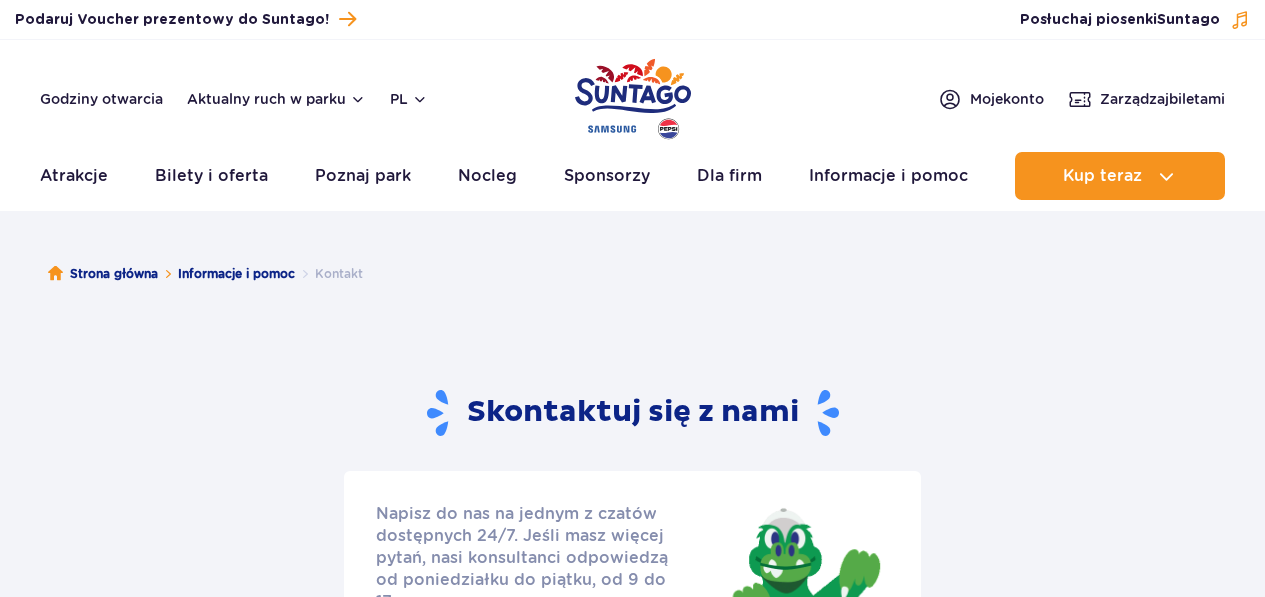 scroll, scrollTop: 0, scrollLeft: 0, axis: both 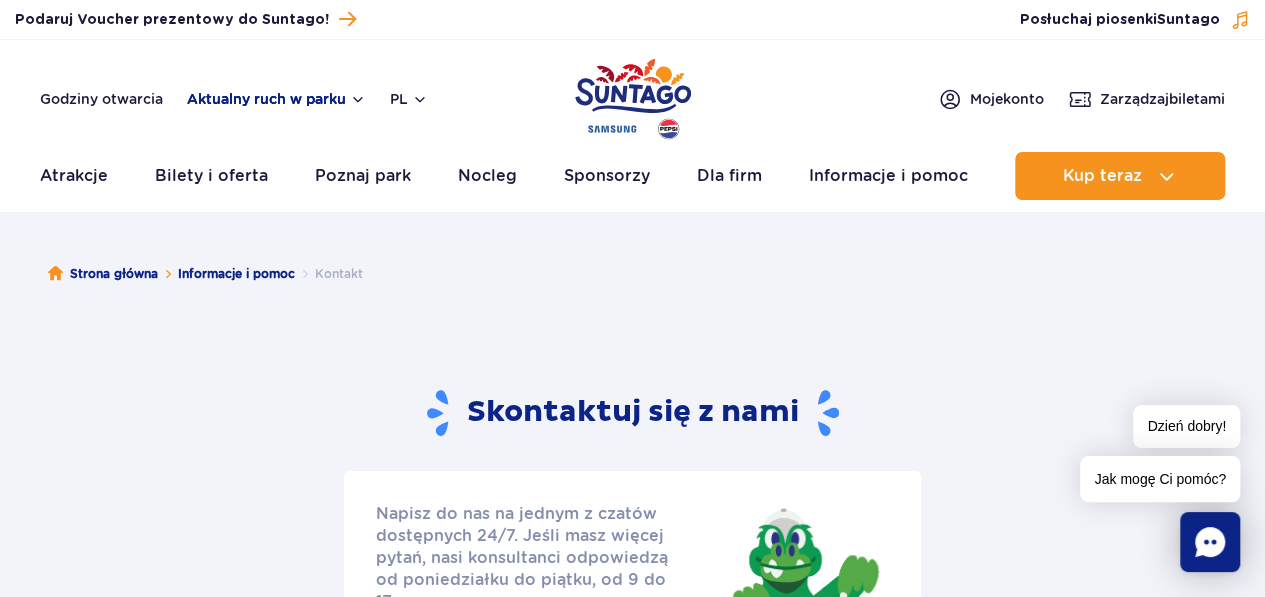 click on "Aktualny ruch w parku" at bounding box center (276, 99) 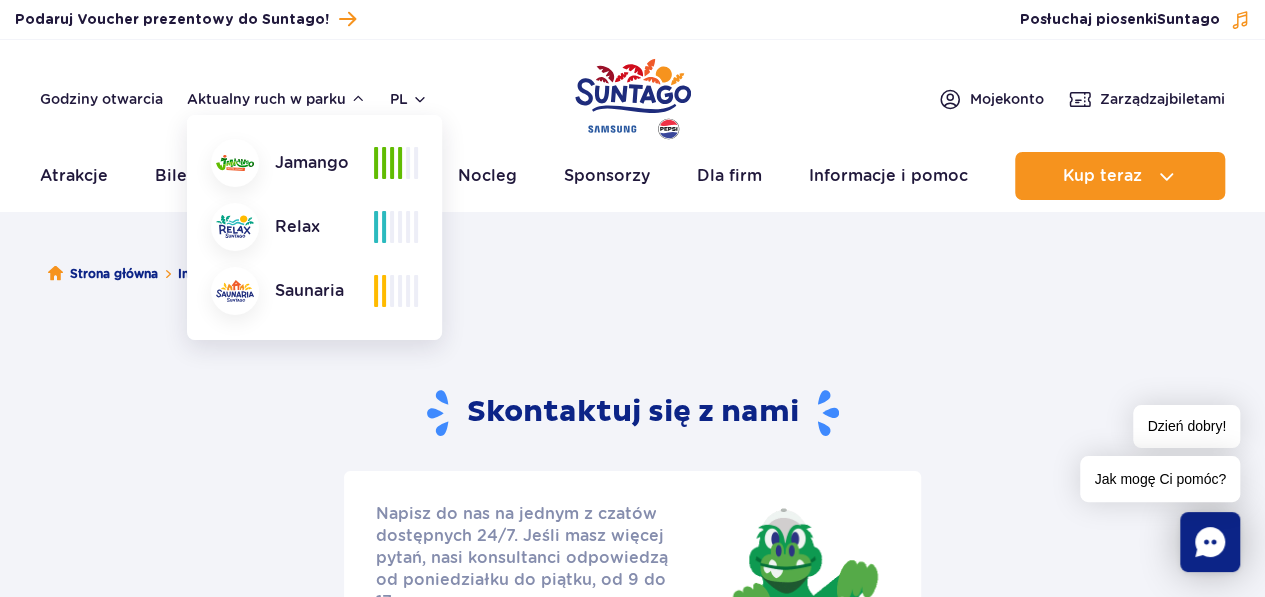 click at bounding box center [392, 163] 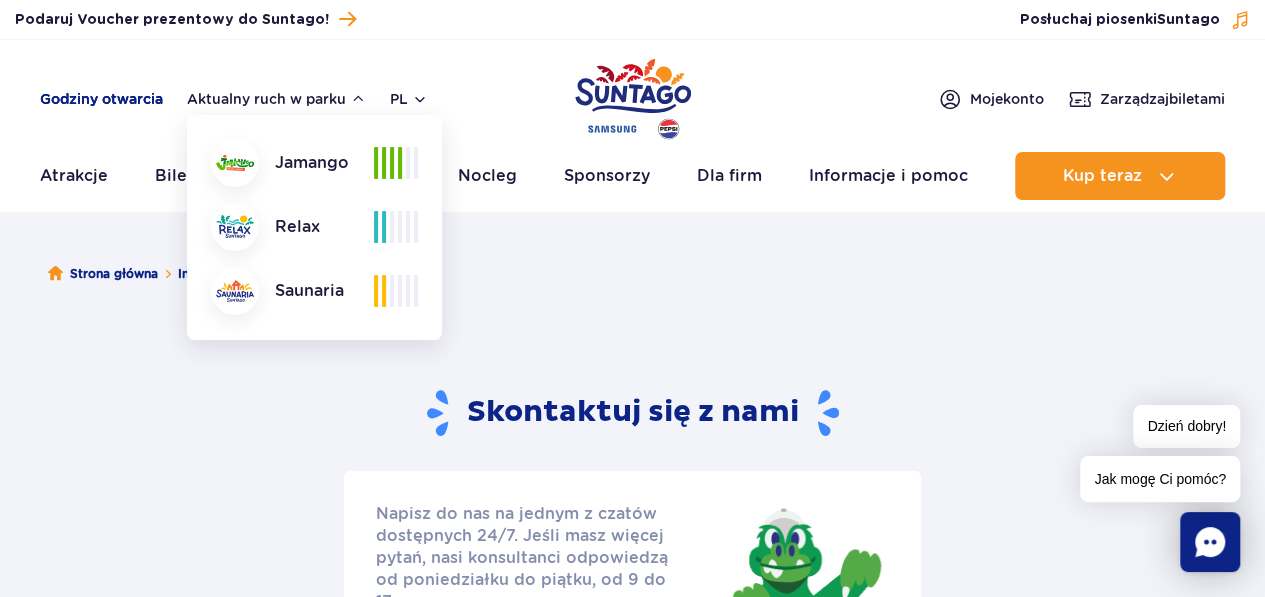 click on "Godziny otwarcia" at bounding box center (101, 99) 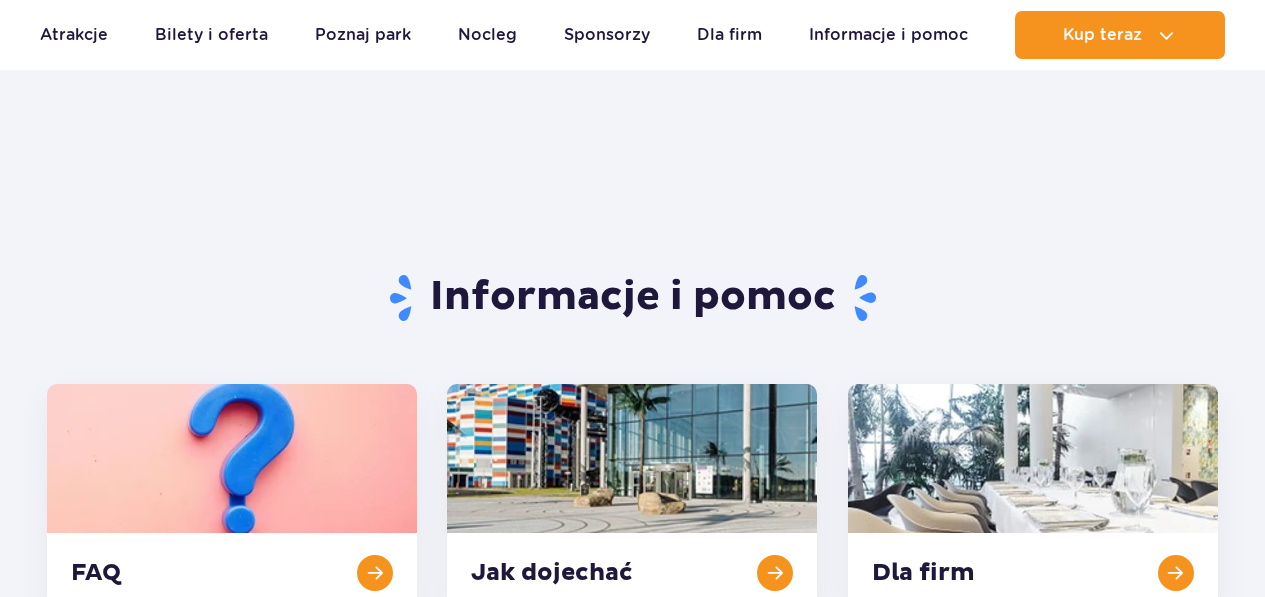 scroll, scrollTop: 826, scrollLeft: 0, axis: vertical 